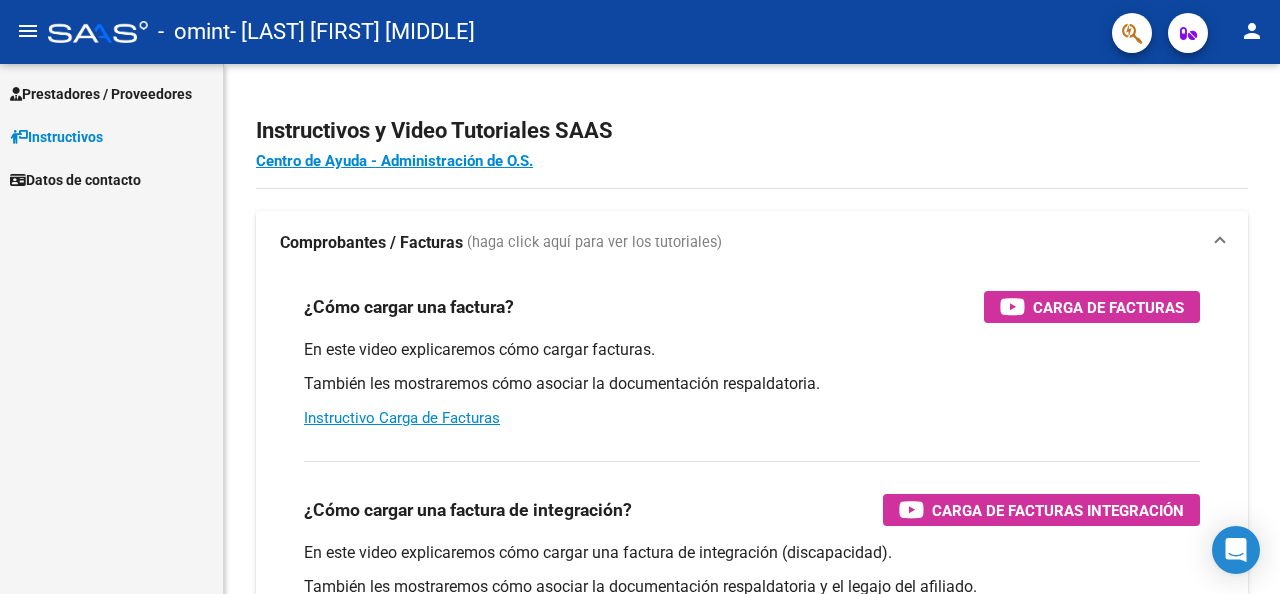 scroll, scrollTop: 0, scrollLeft: 0, axis: both 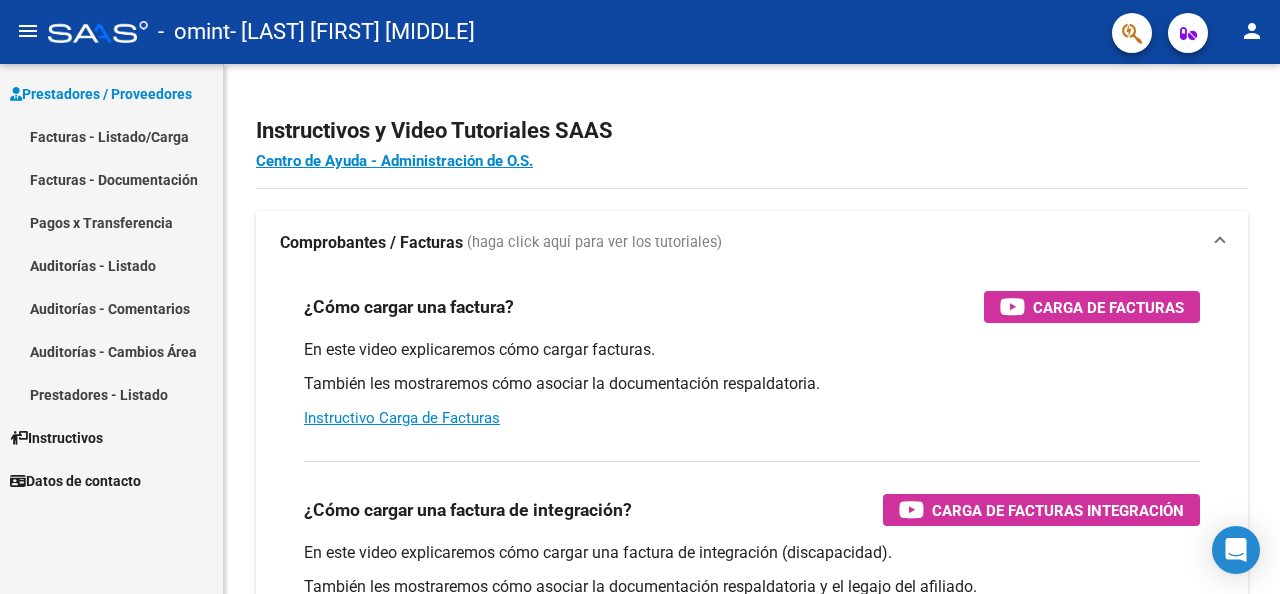 click on "Facturas - Listado/Carga" at bounding box center (111, 136) 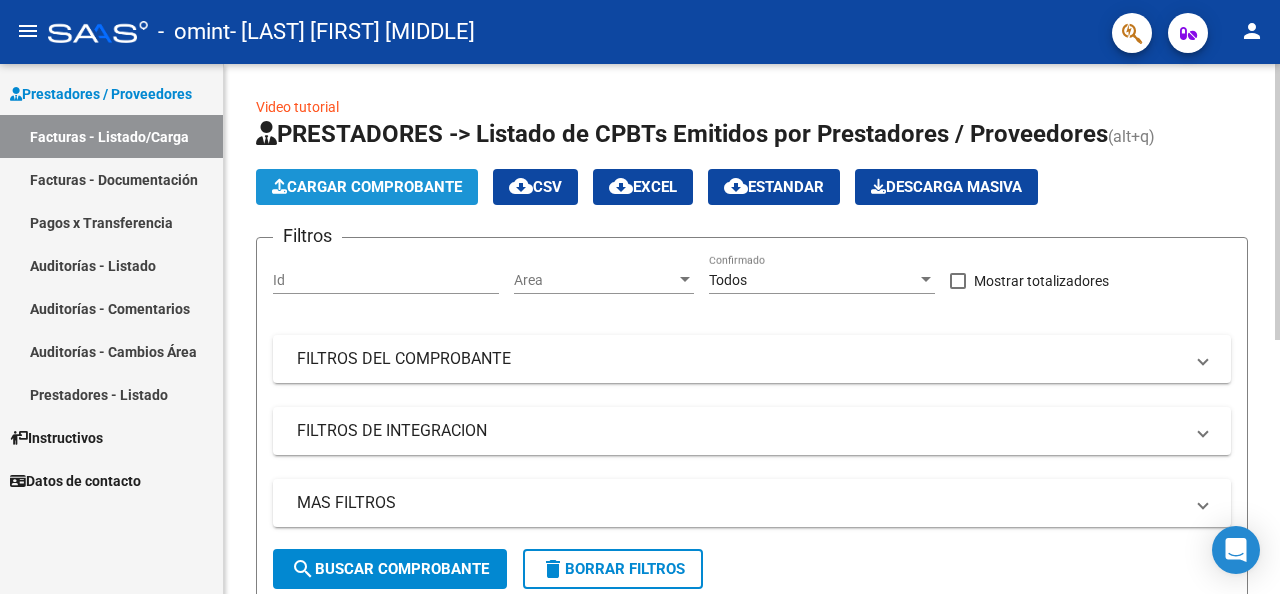 click on "Cargar Comprobante" 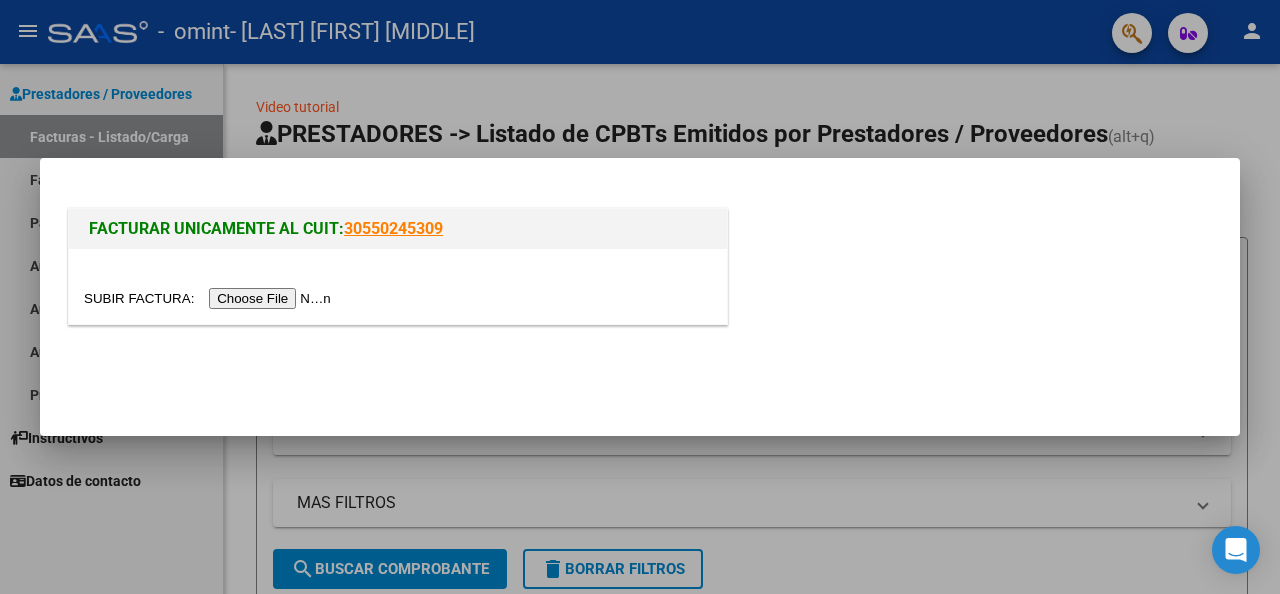 click at bounding box center (210, 298) 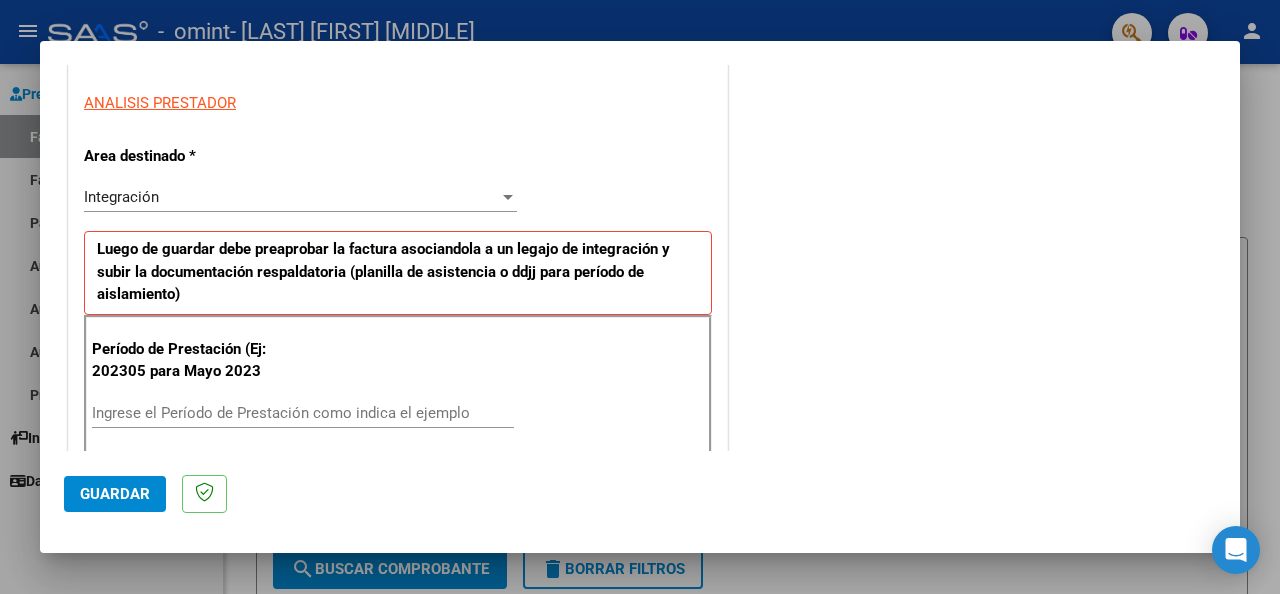scroll, scrollTop: 400, scrollLeft: 0, axis: vertical 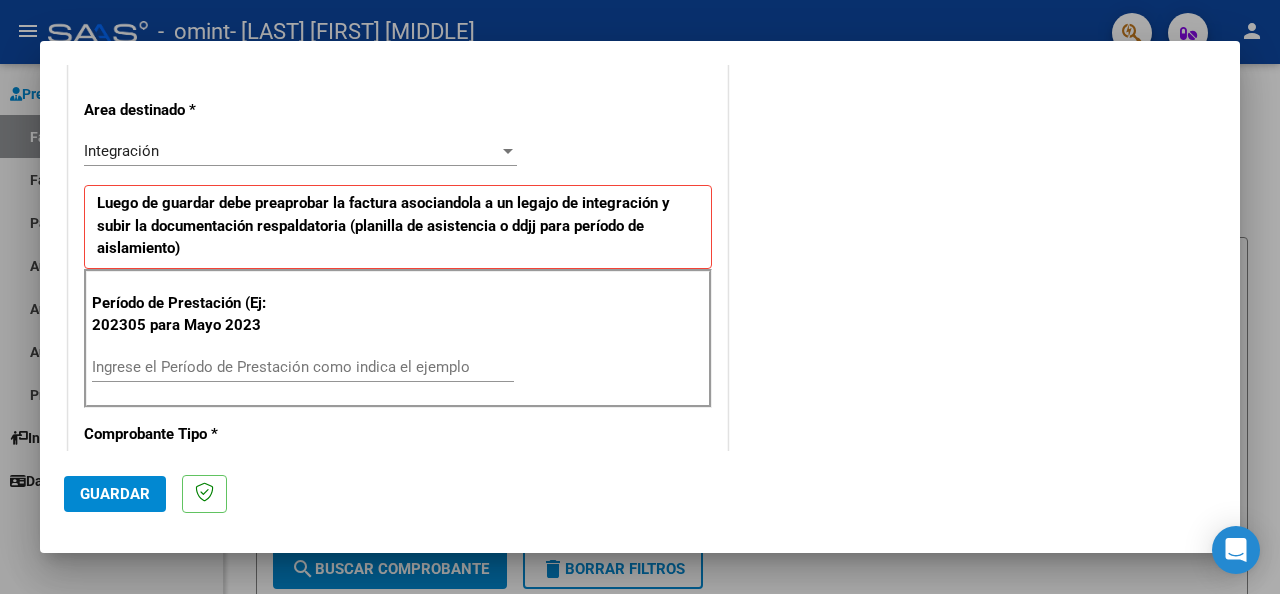 click on "Ingrese el Período de Prestación como indica el ejemplo" at bounding box center [303, 367] 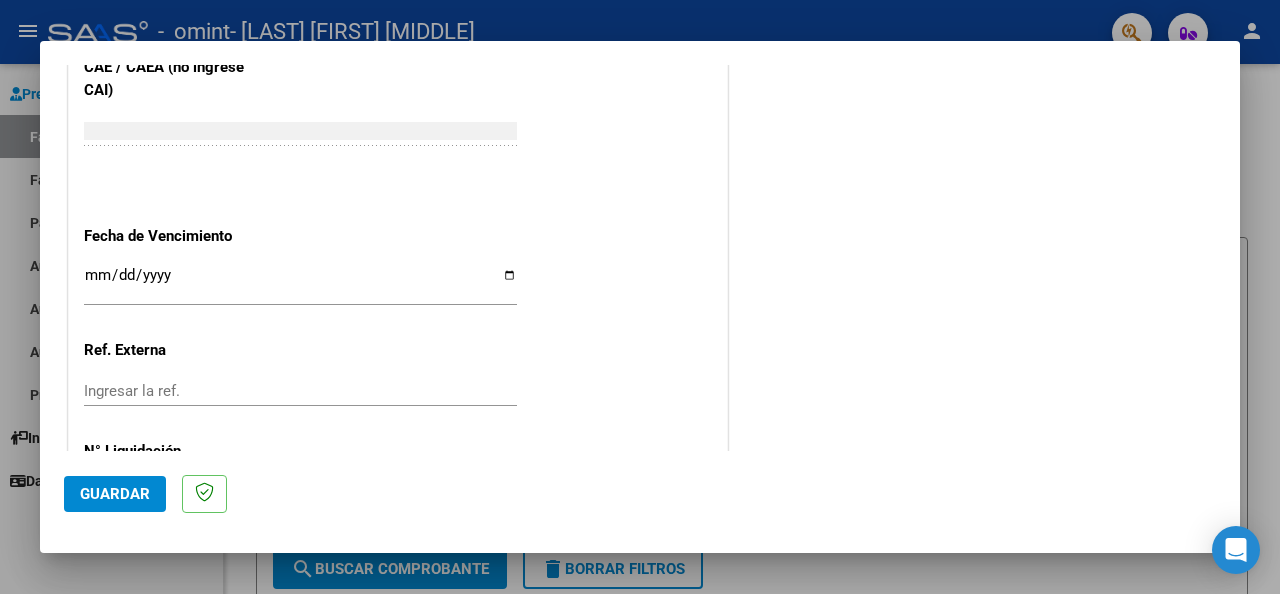 scroll, scrollTop: 1379, scrollLeft: 0, axis: vertical 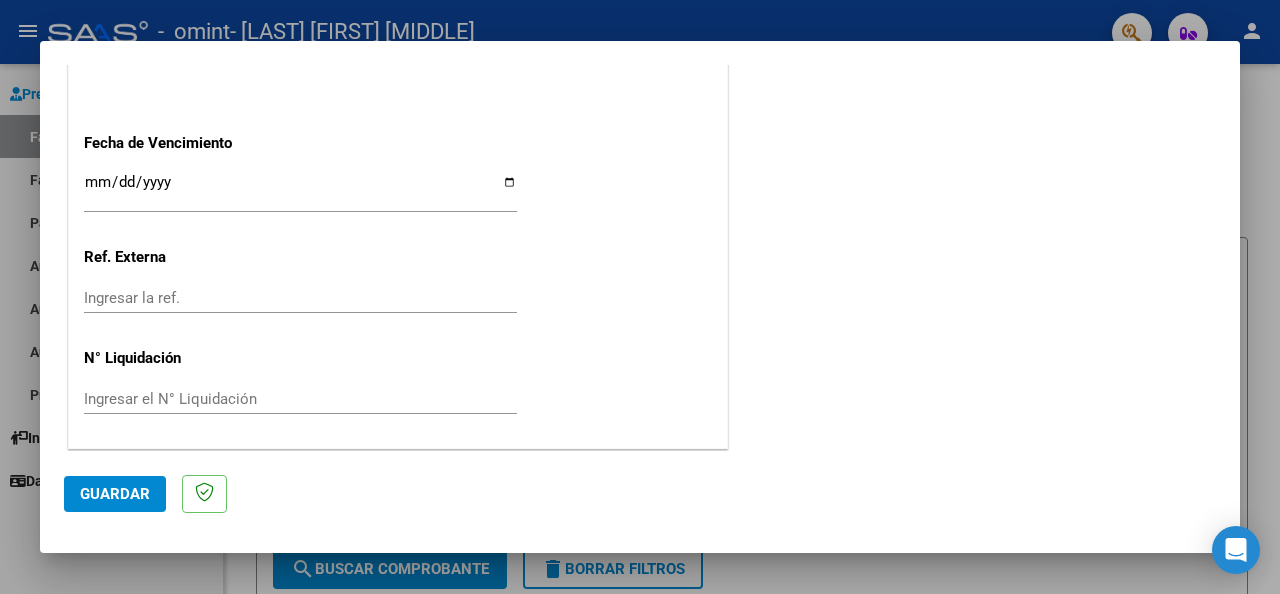 type on "202507" 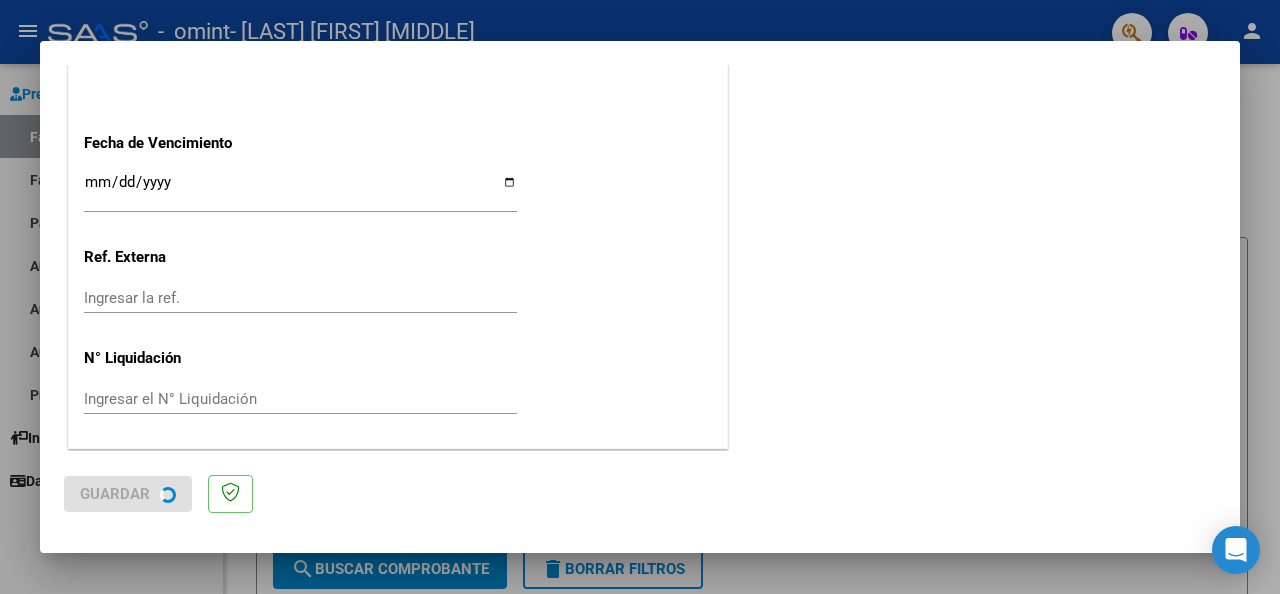 scroll, scrollTop: 0, scrollLeft: 0, axis: both 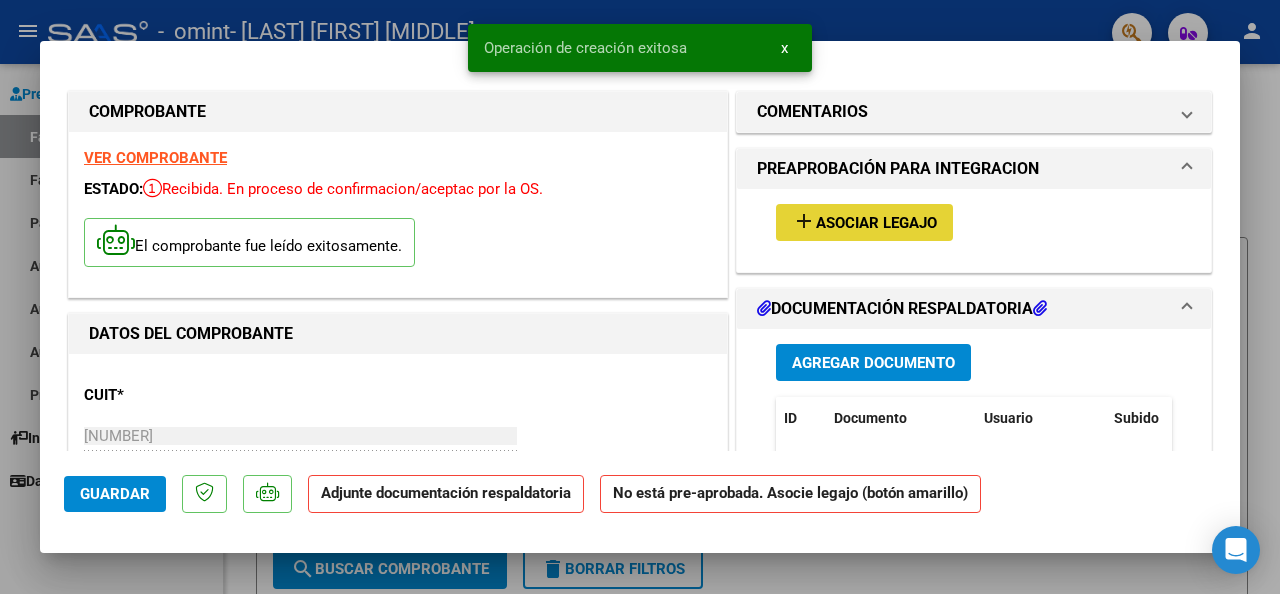 click on "Asociar Legajo" at bounding box center [876, 223] 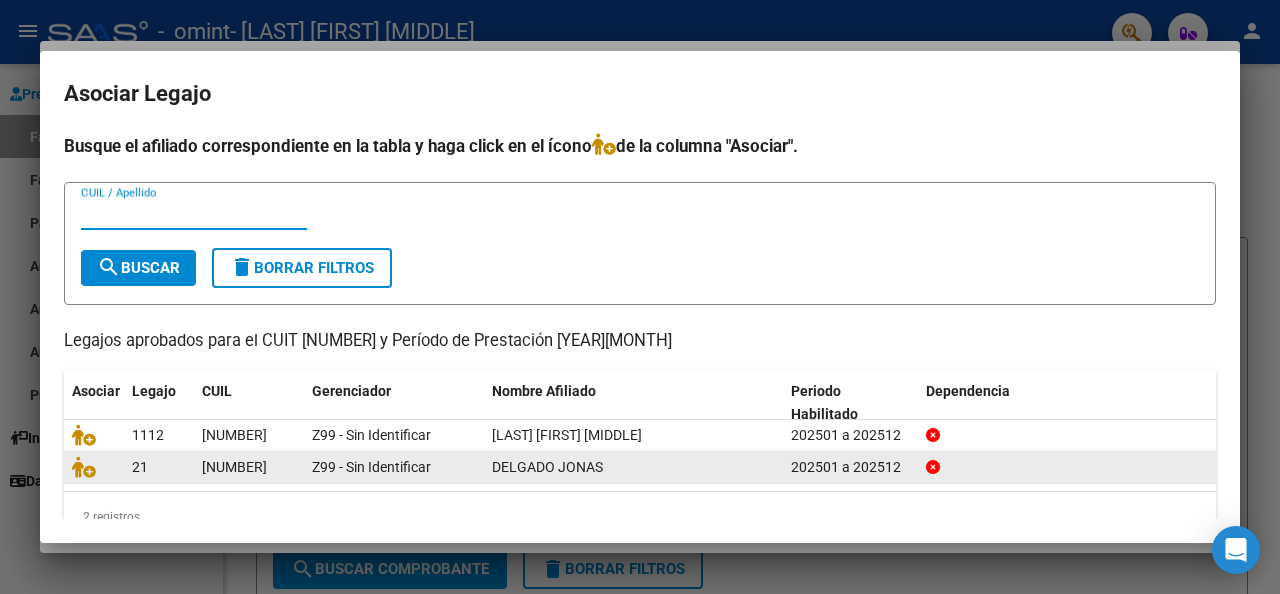 click on "[NUMBER]" 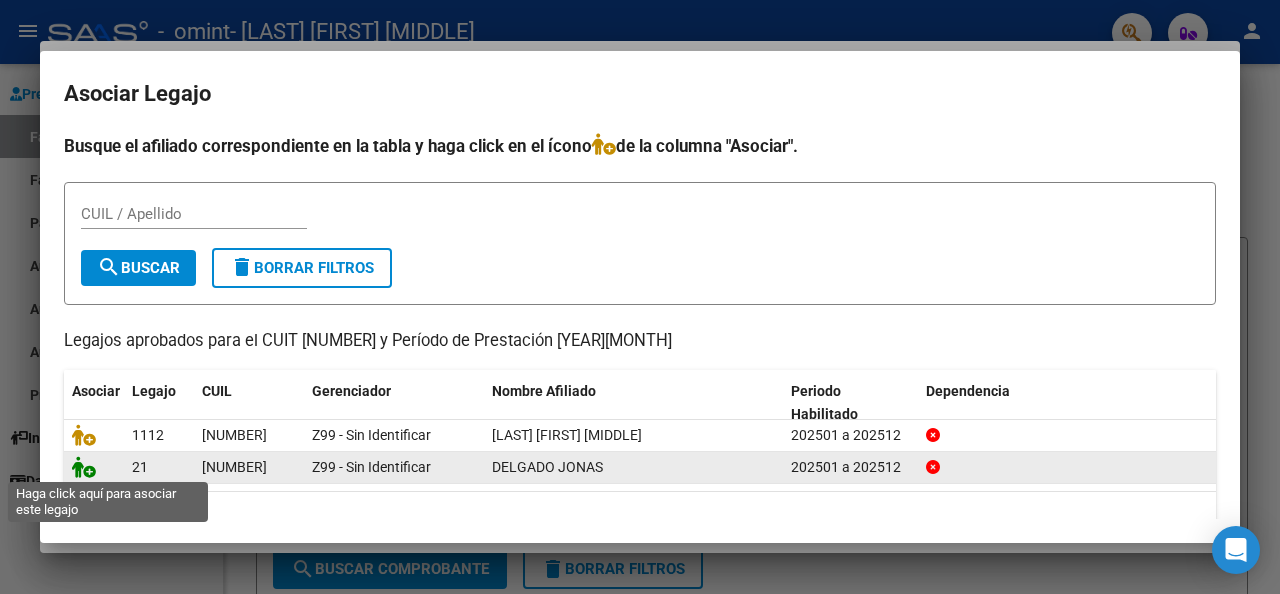 click 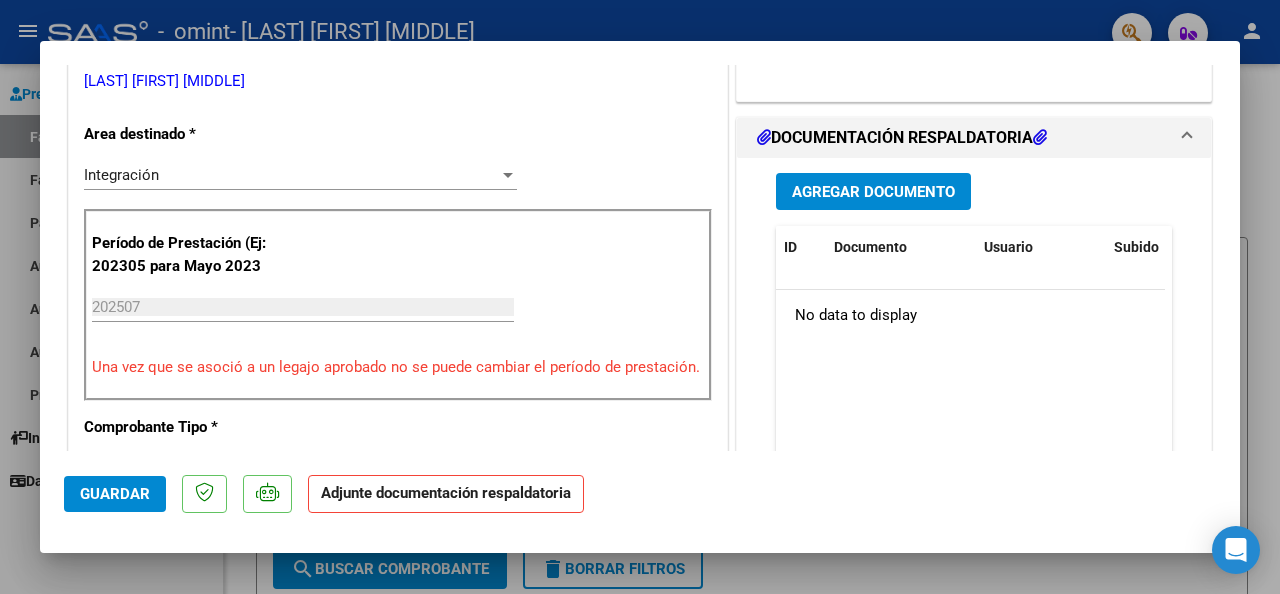 scroll, scrollTop: 500, scrollLeft: 0, axis: vertical 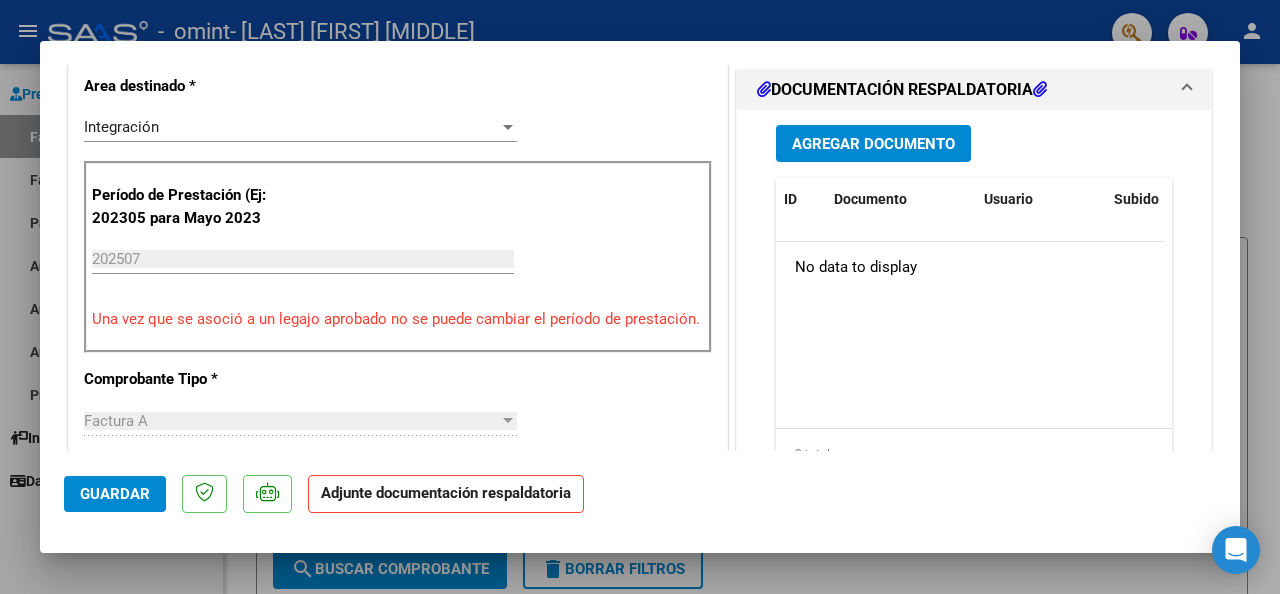 click on "Agregar Documento" at bounding box center (873, 144) 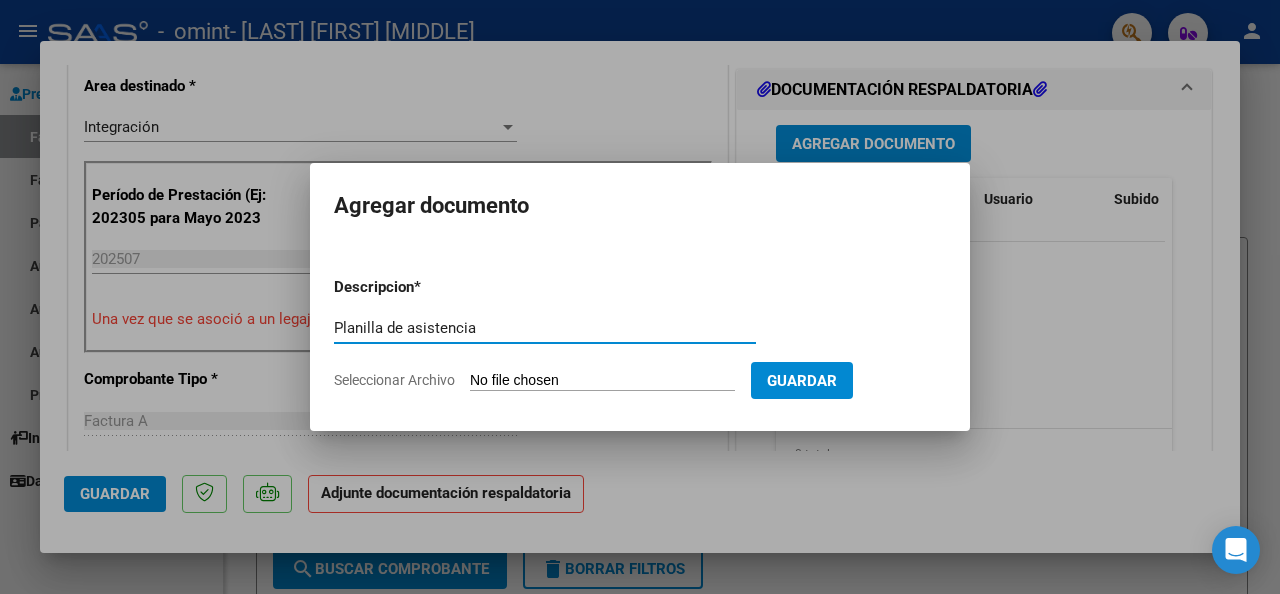 type on "Planilla de asistencia" 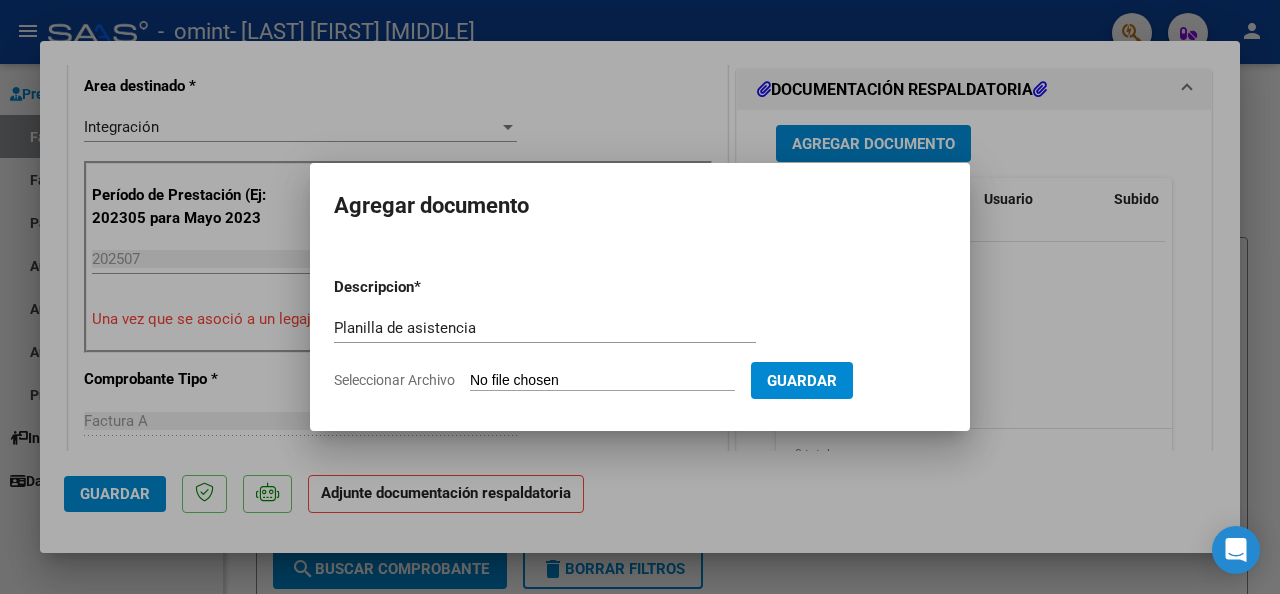 click on "Seleccionar Archivo" at bounding box center (602, 381) 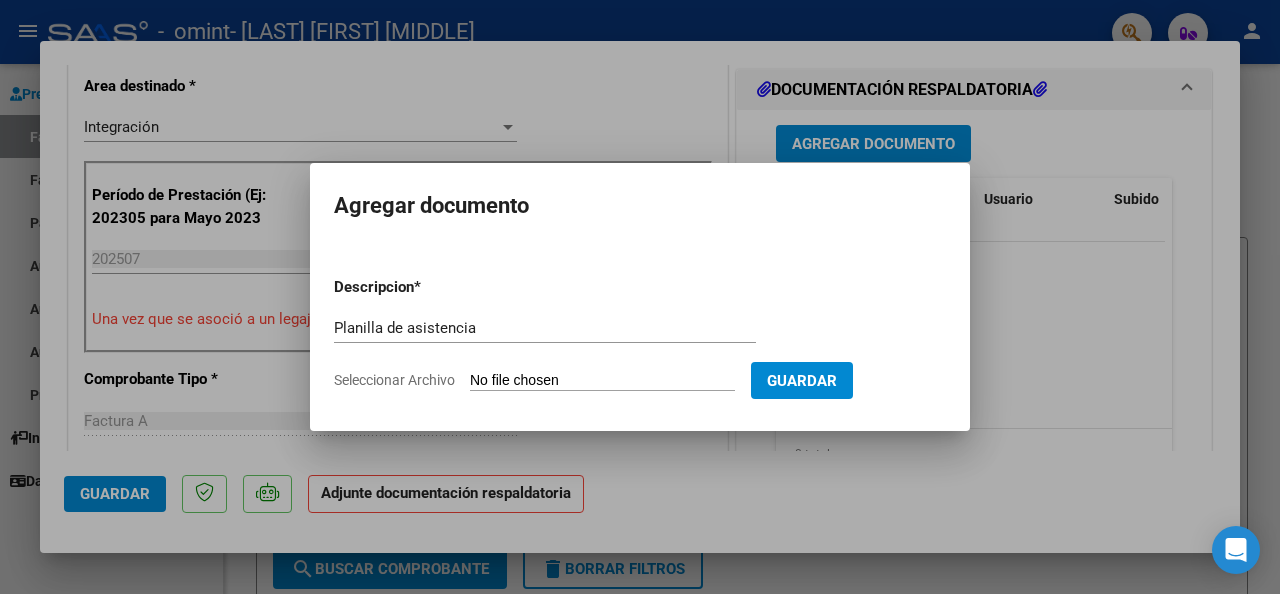type on "C:\fakepath\Asistencia [MONTH] [YEAR].pdf" 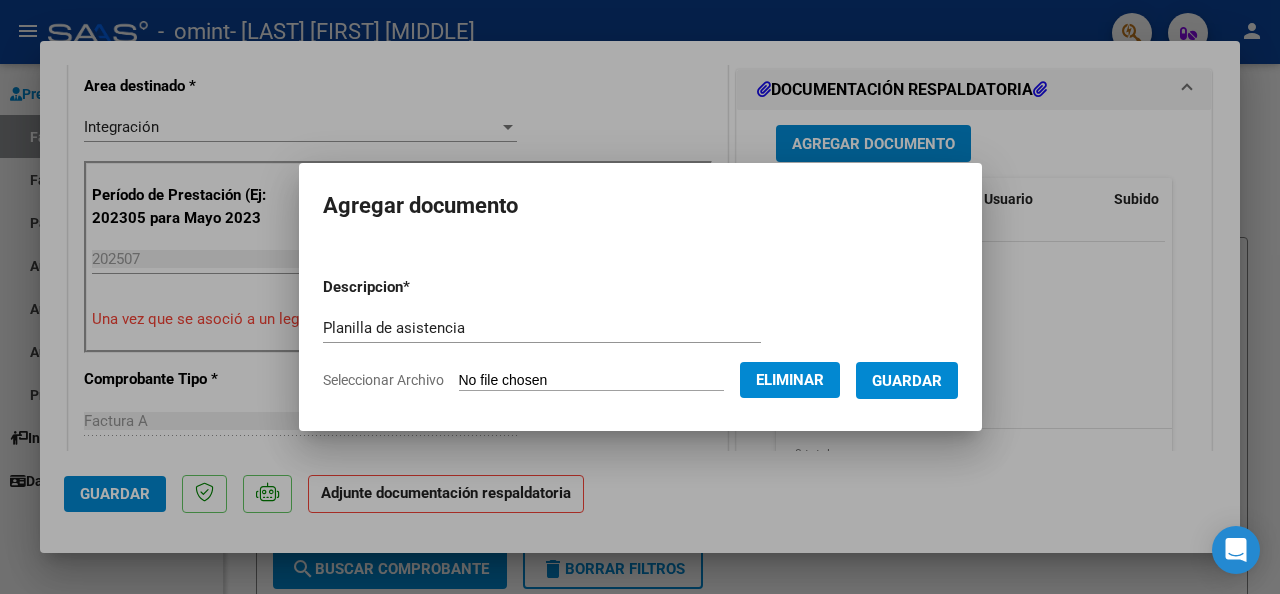 click on "Guardar" at bounding box center [907, 380] 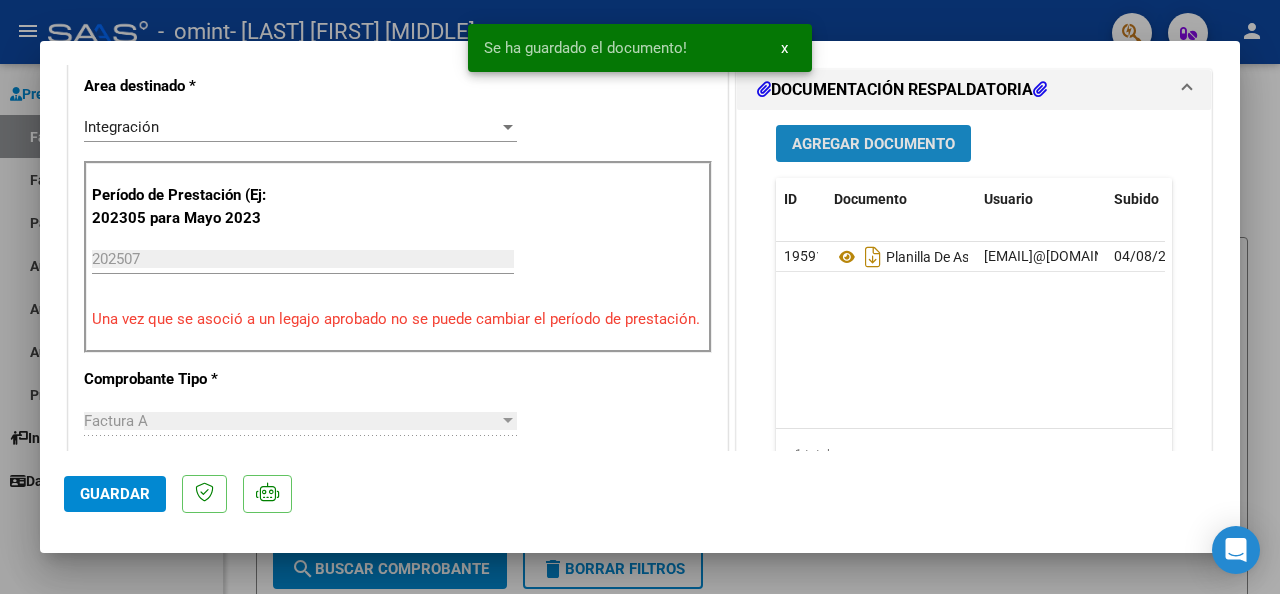 click on "Agregar Documento" at bounding box center (873, 144) 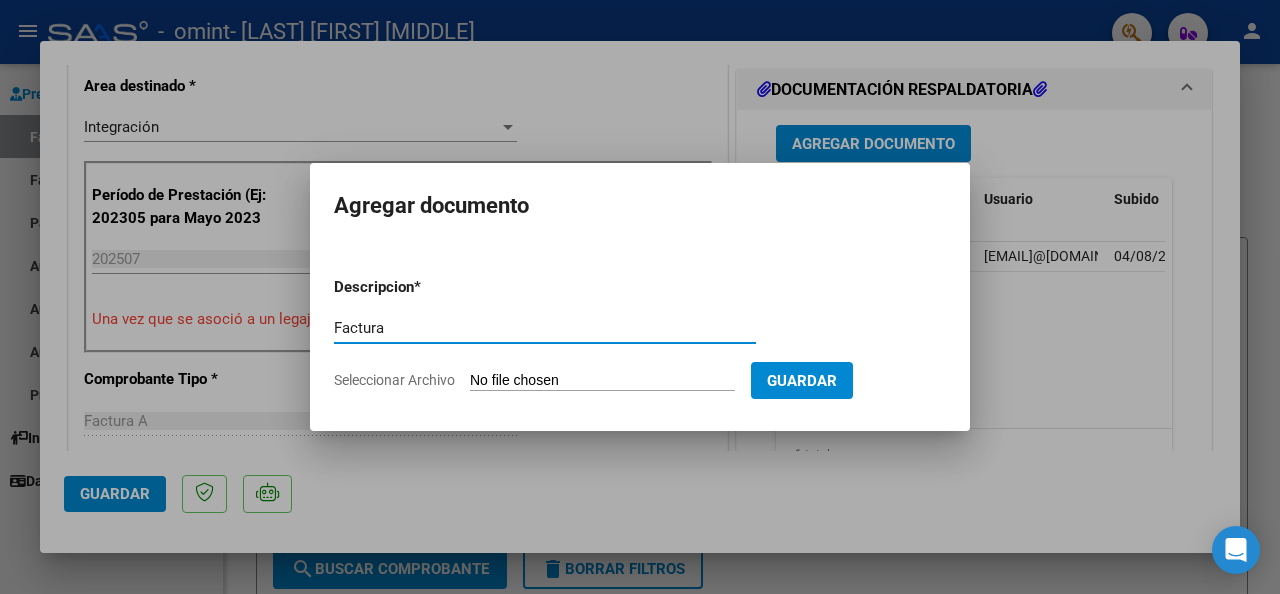 type on "Factura" 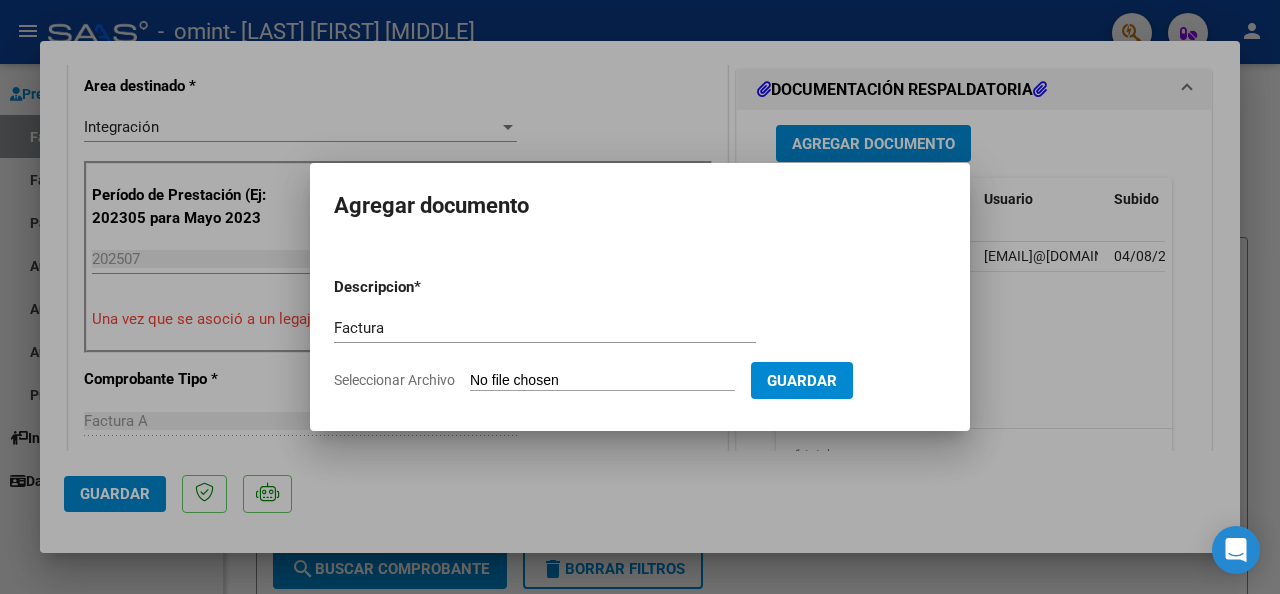 type on "C:\fakepath\Factura [MONTH] [YEAR].pdf" 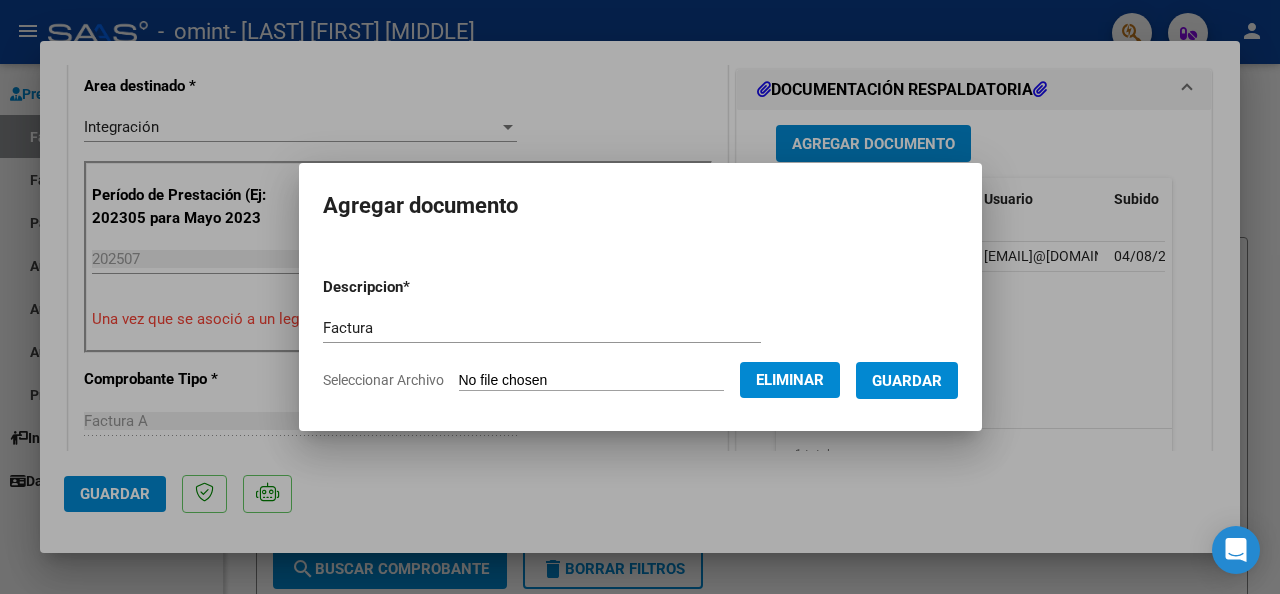 click on "Guardar" at bounding box center (907, 381) 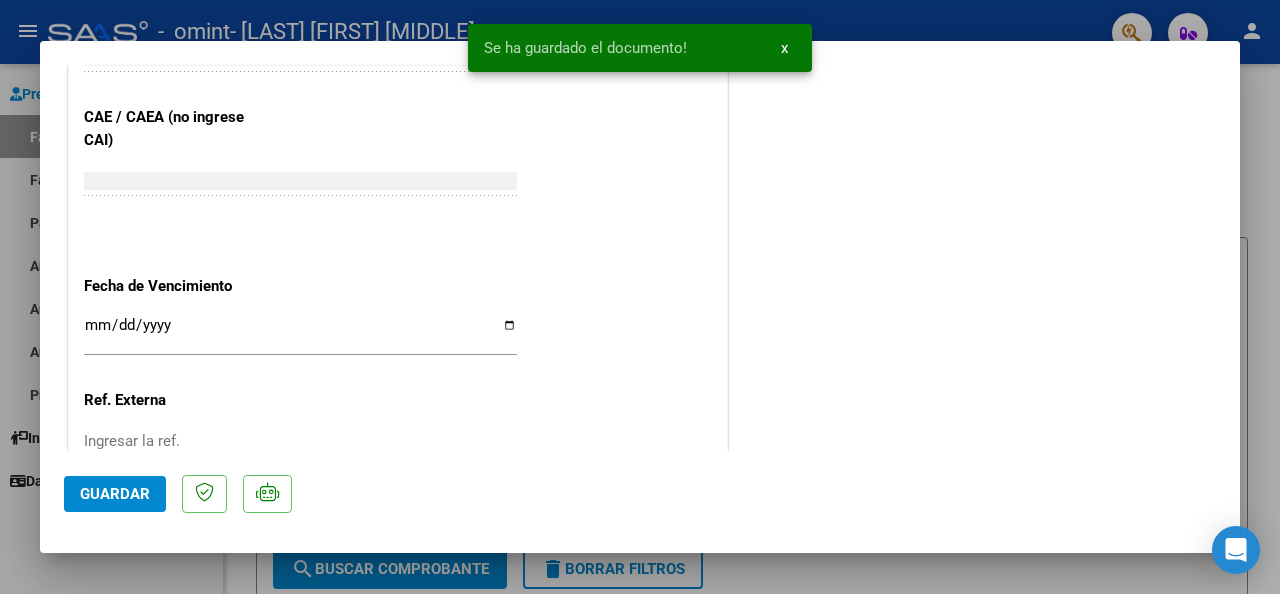 scroll, scrollTop: 1424, scrollLeft: 0, axis: vertical 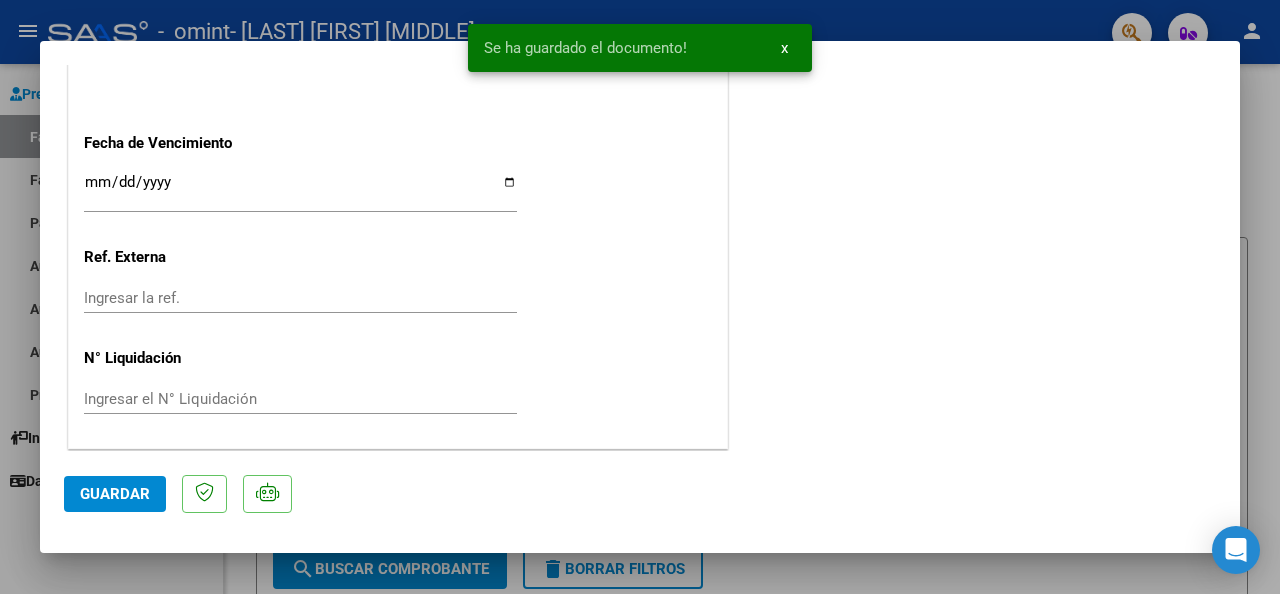 click on "Guardar" 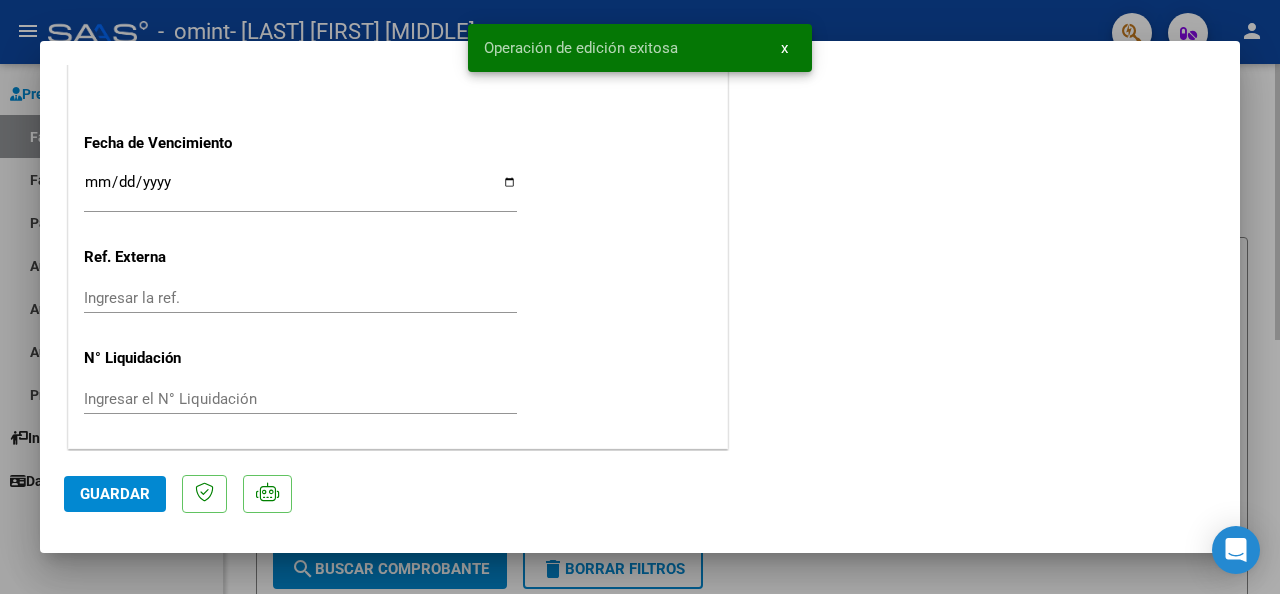 click at bounding box center [640, 297] 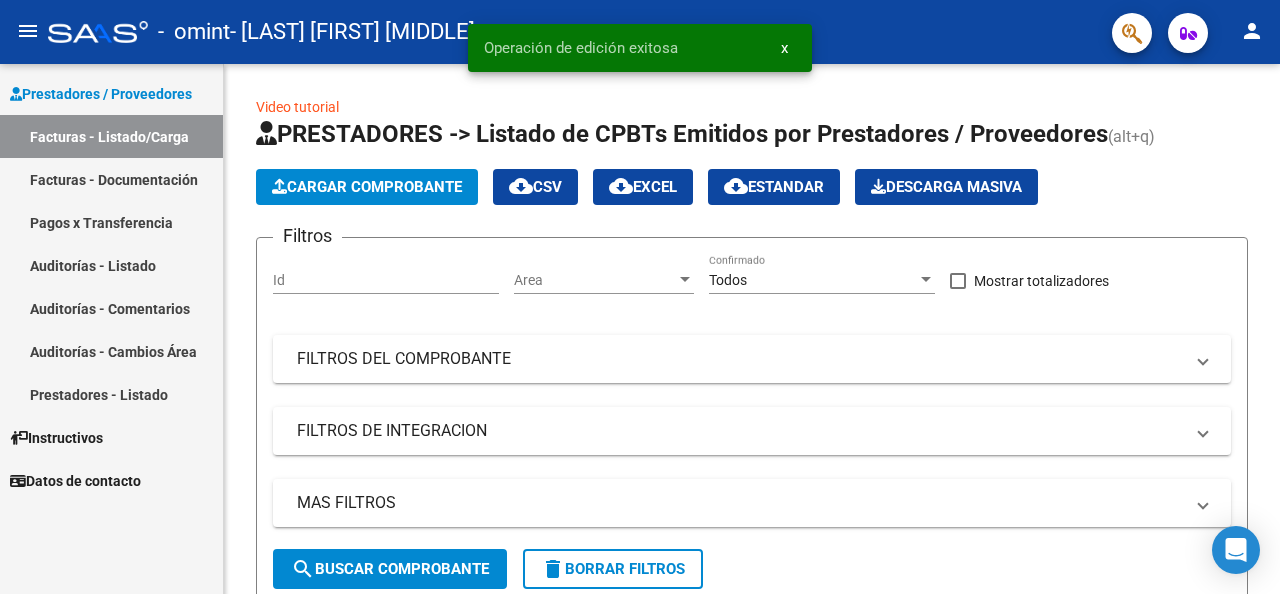 click on "Facturas - Listado/Carga" at bounding box center [111, 136] 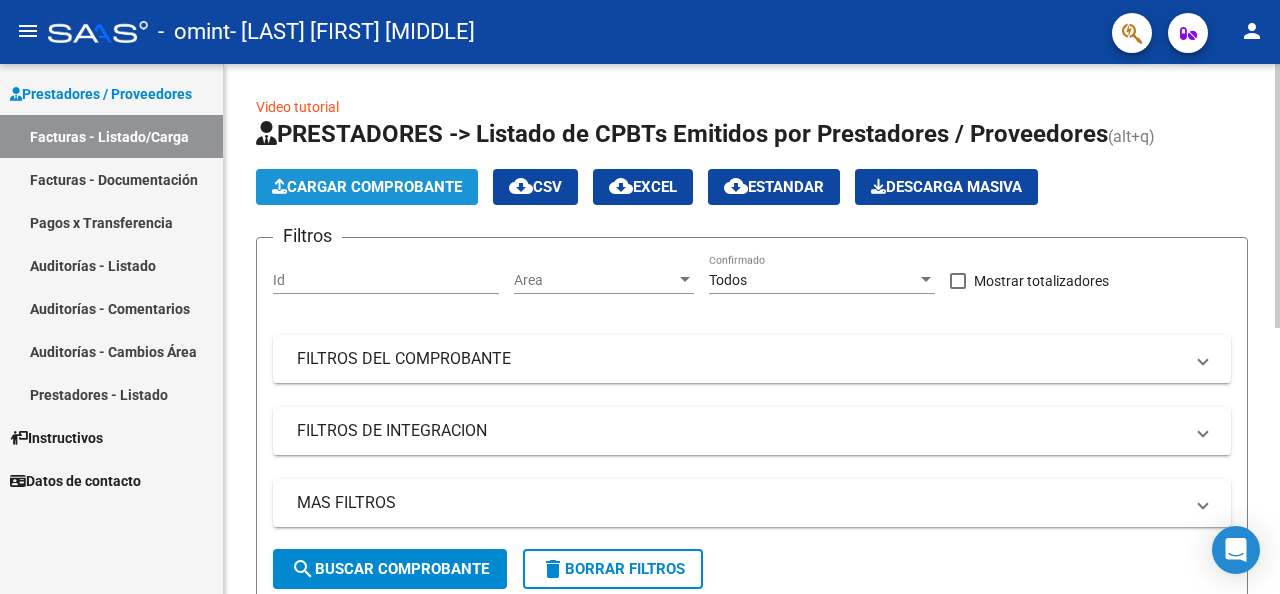 click on "Cargar Comprobante" 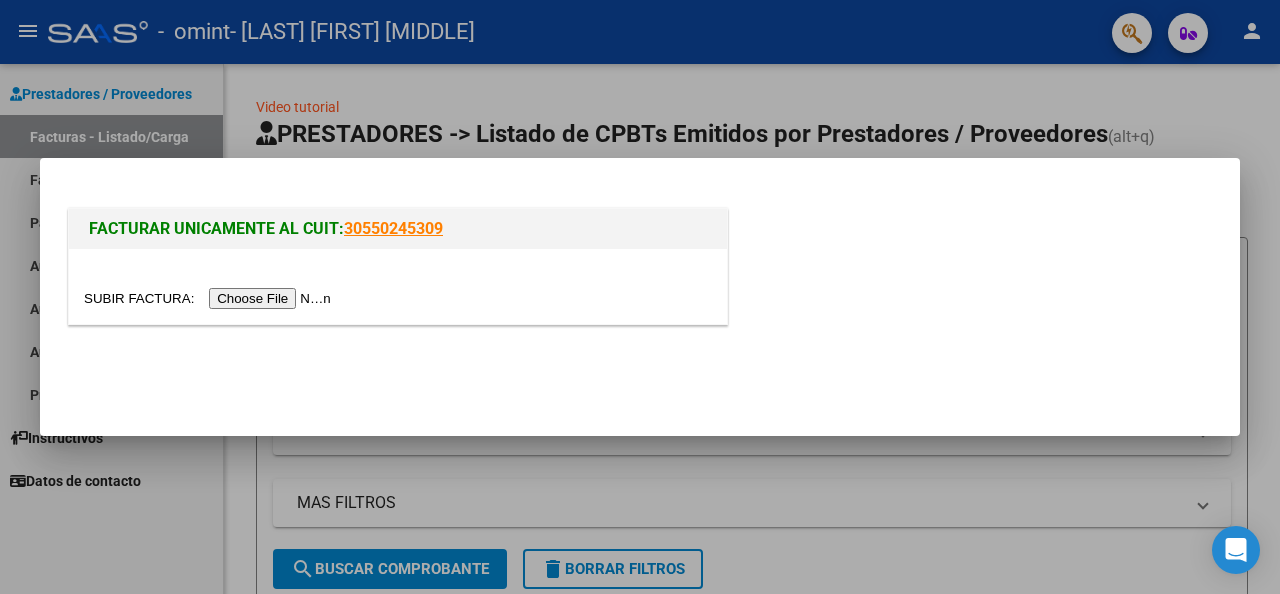click at bounding box center [210, 298] 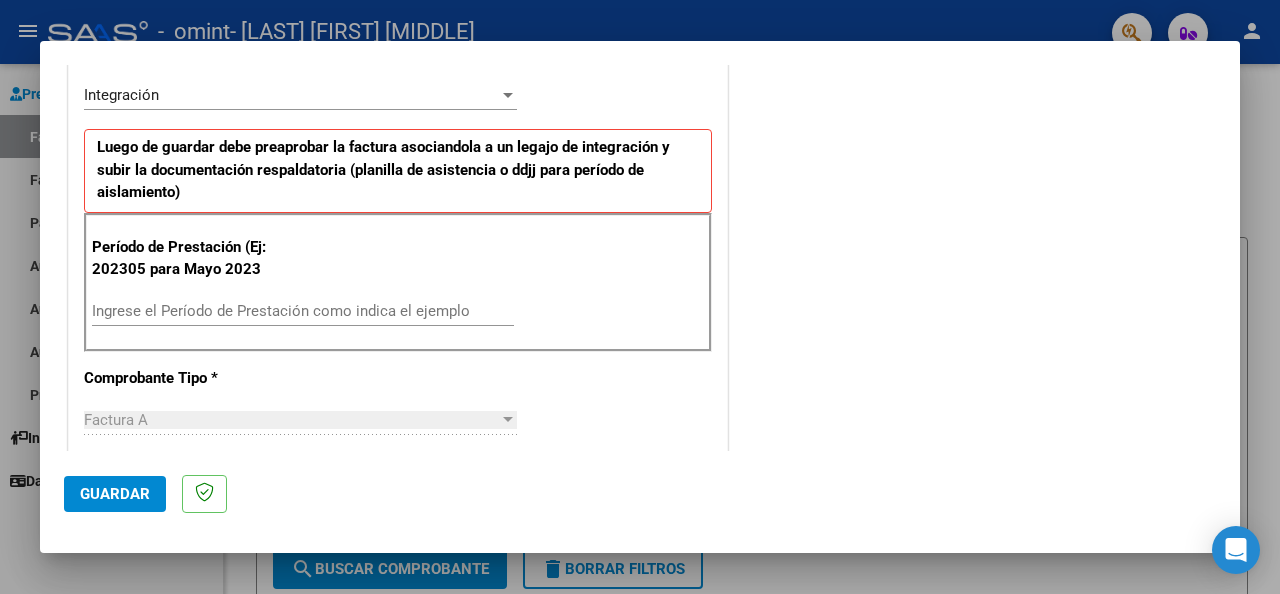 scroll, scrollTop: 500, scrollLeft: 0, axis: vertical 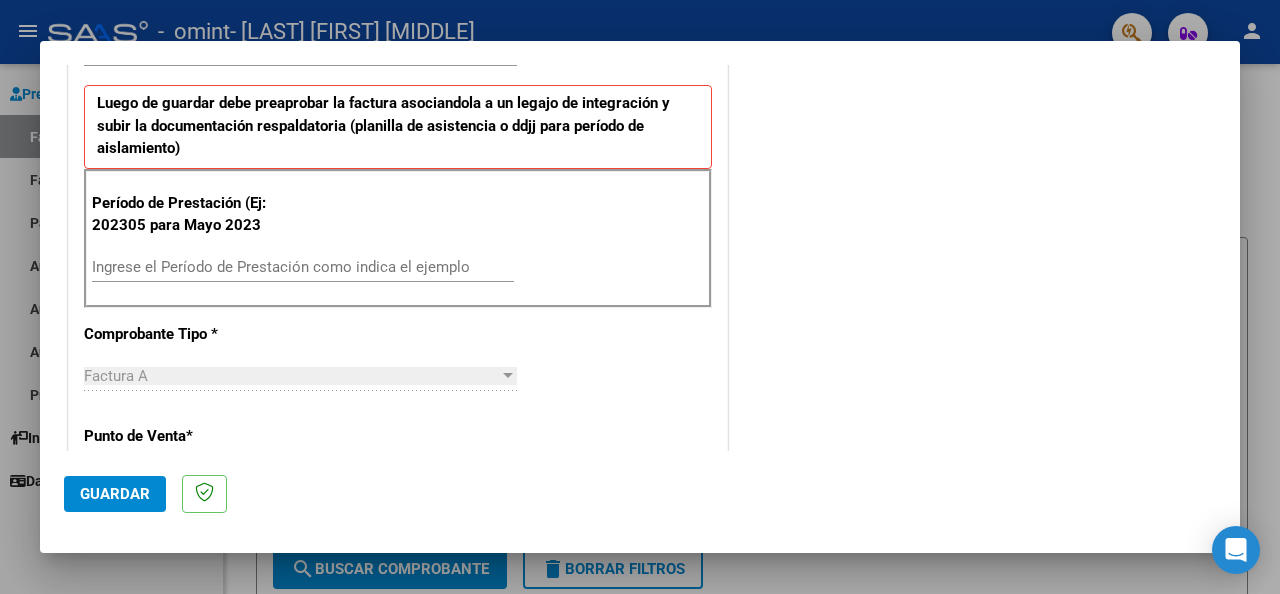 click on "Ingrese el Período de Prestación como indica el ejemplo" at bounding box center (303, 267) 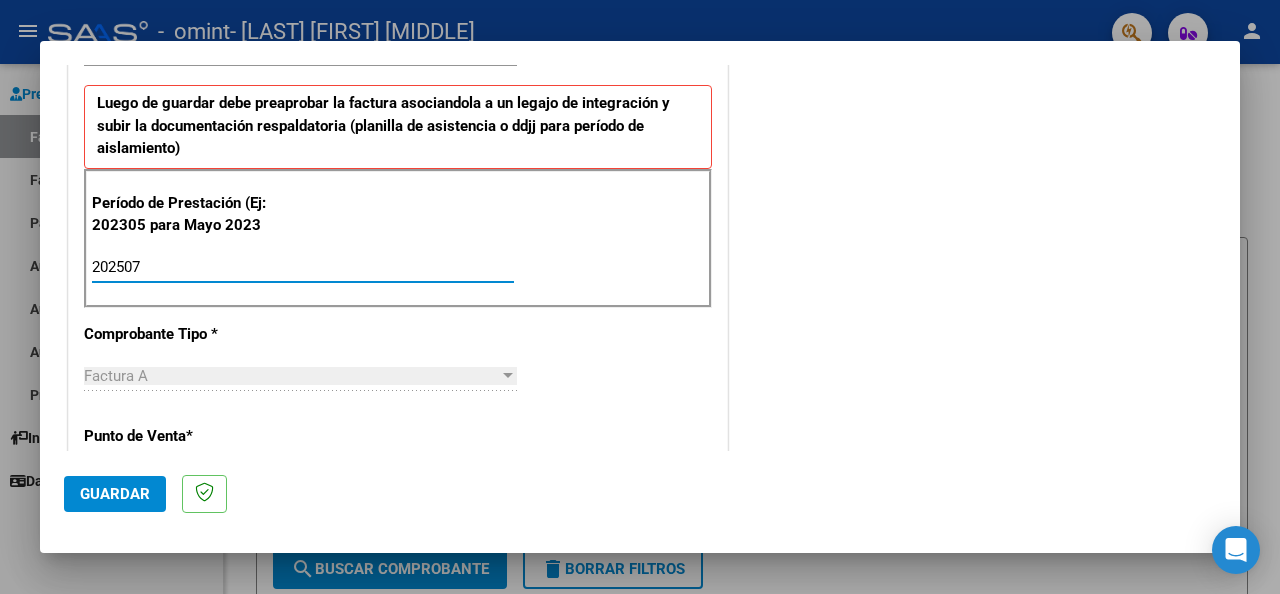type on "202507" 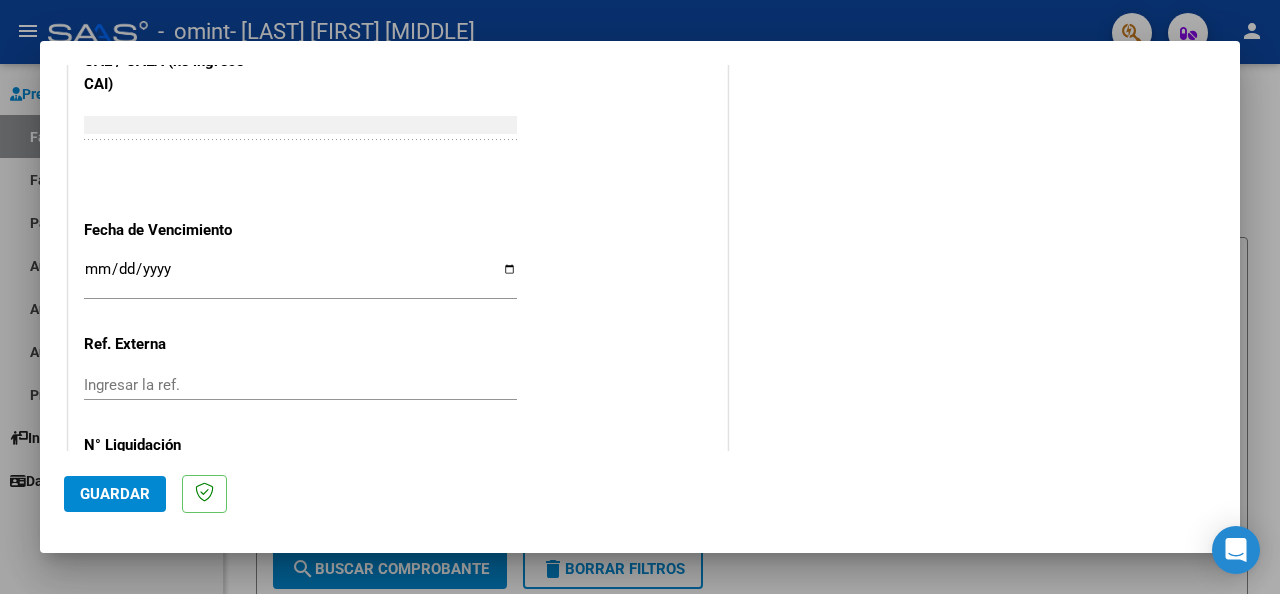 scroll, scrollTop: 1379, scrollLeft: 0, axis: vertical 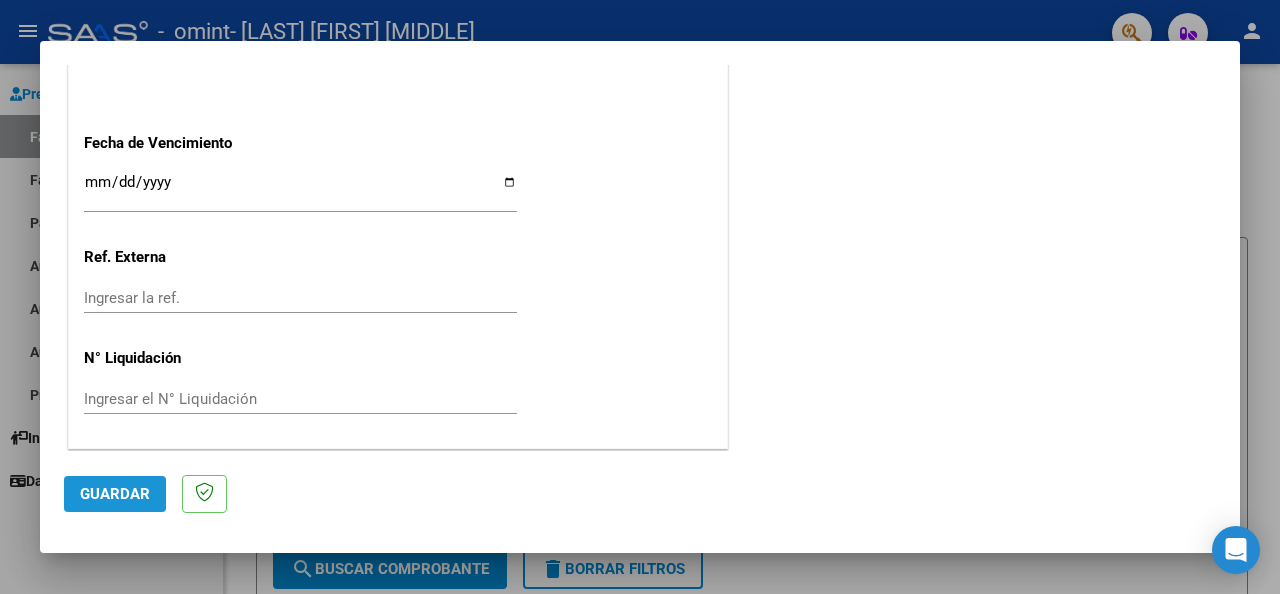 click on "Guardar" 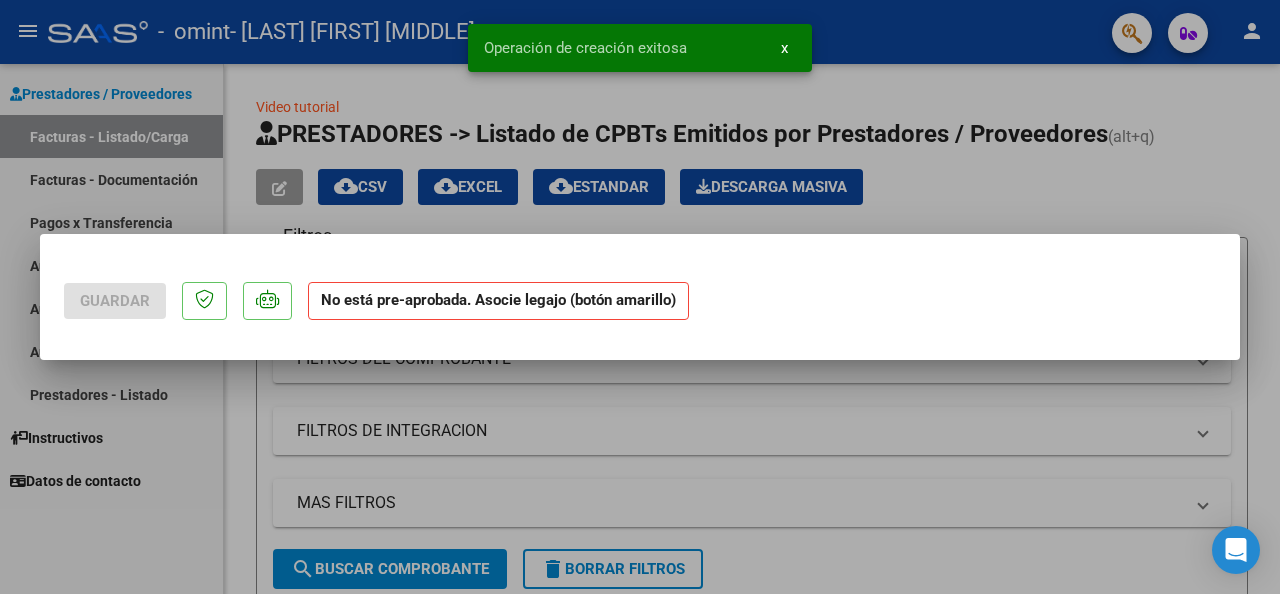 scroll, scrollTop: 0, scrollLeft: 0, axis: both 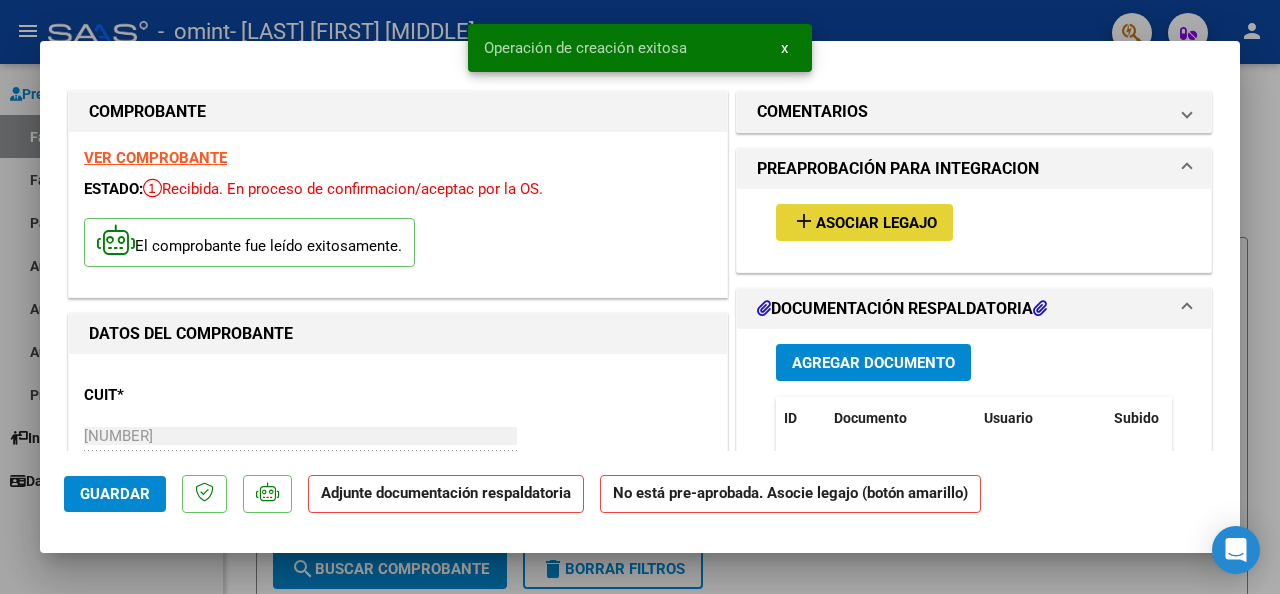 click on "Asociar Legajo" at bounding box center (876, 223) 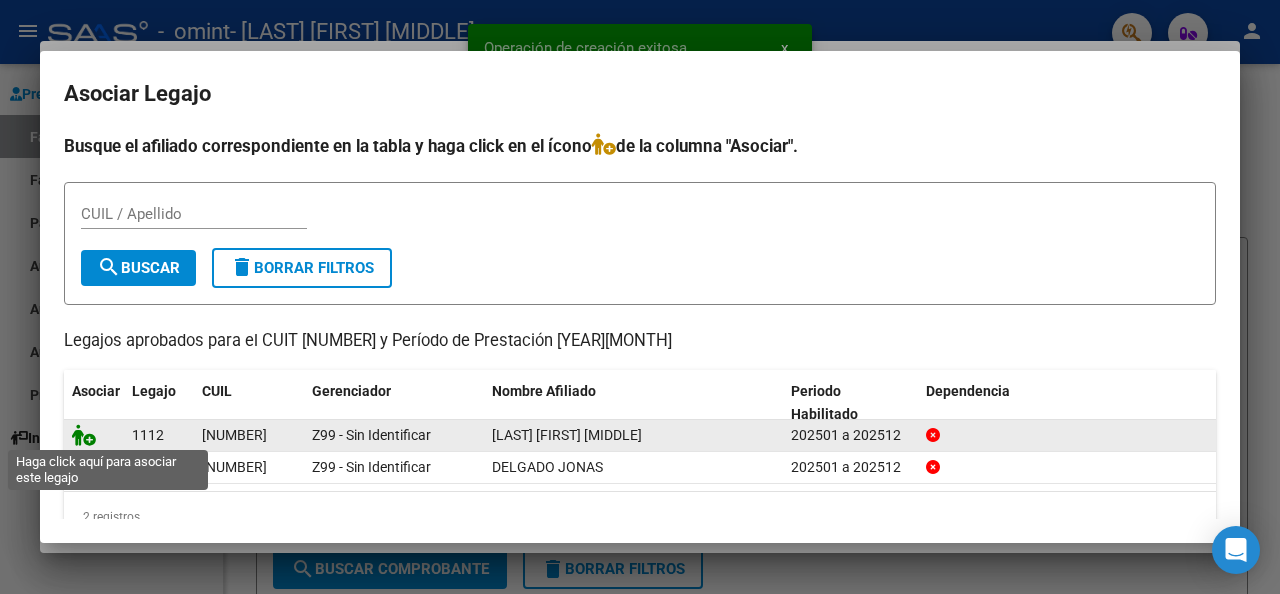 click 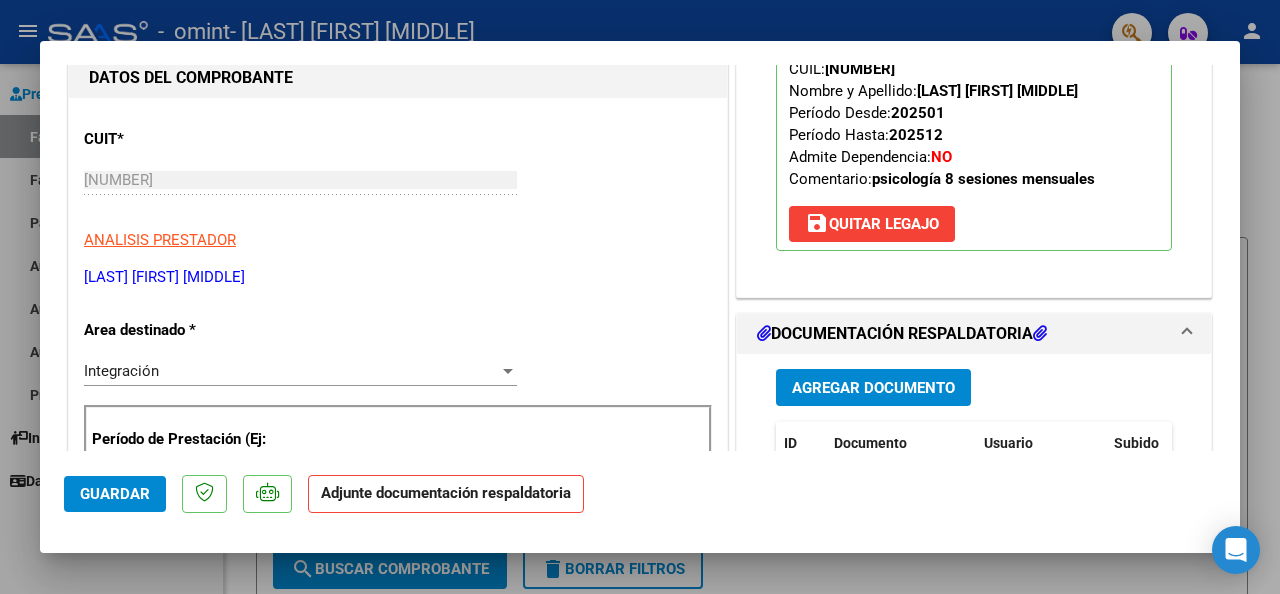 scroll, scrollTop: 300, scrollLeft: 0, axis: vertical 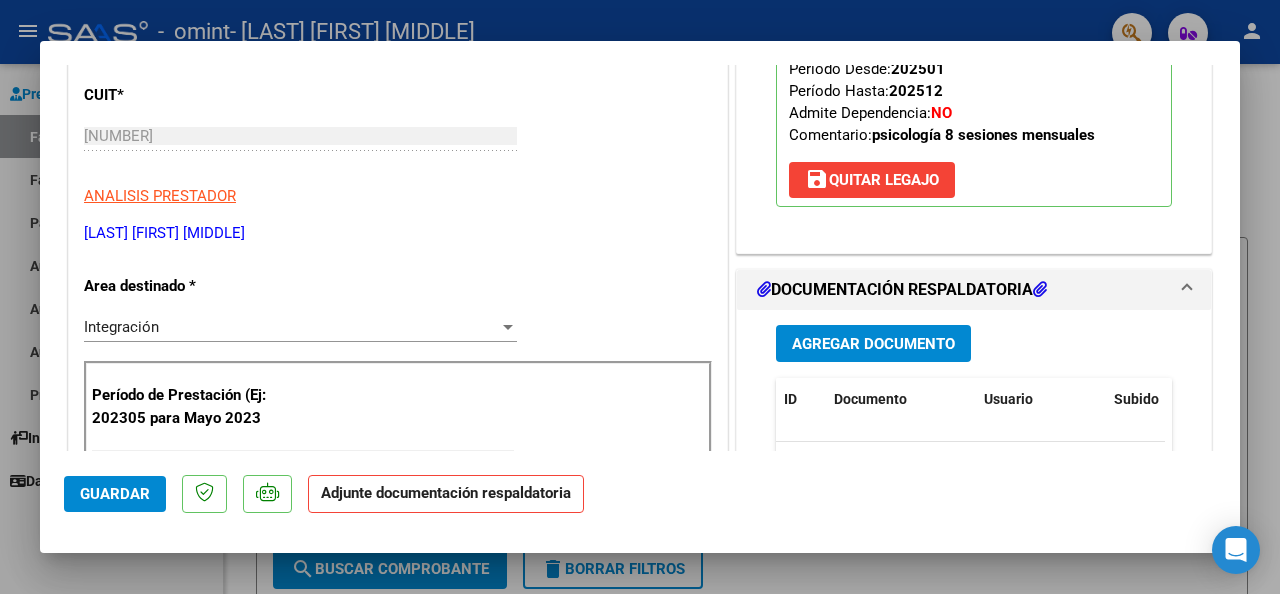 click on "Agregar Documento" at bounding box center (873, 344) 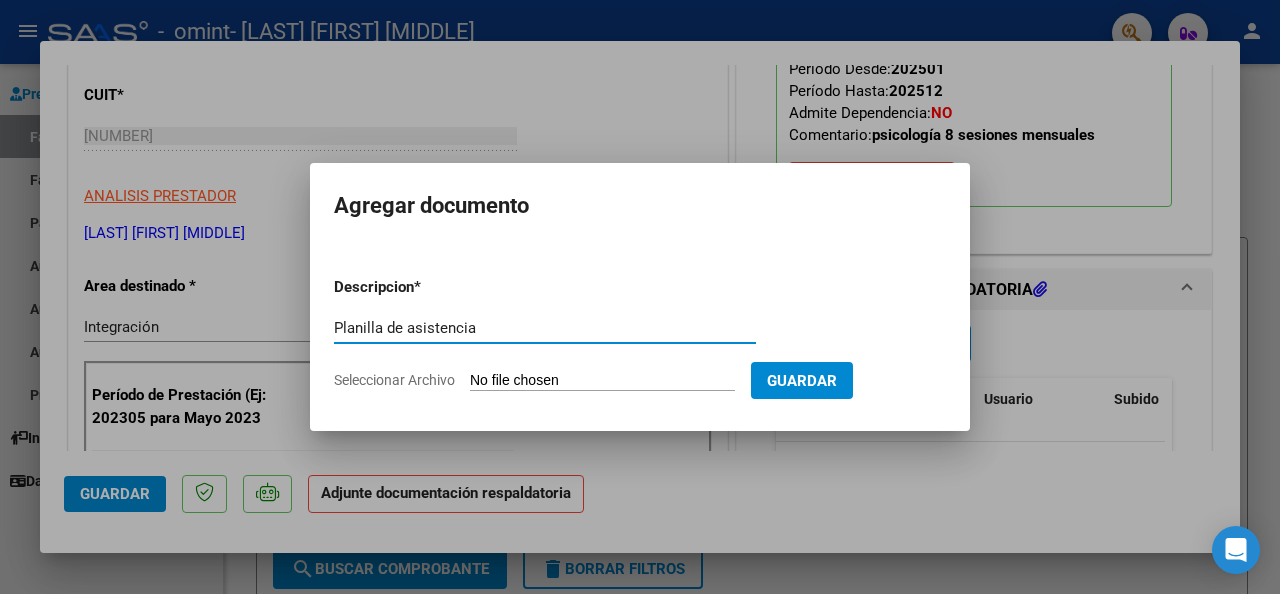 type on "Planilla de asistencia" 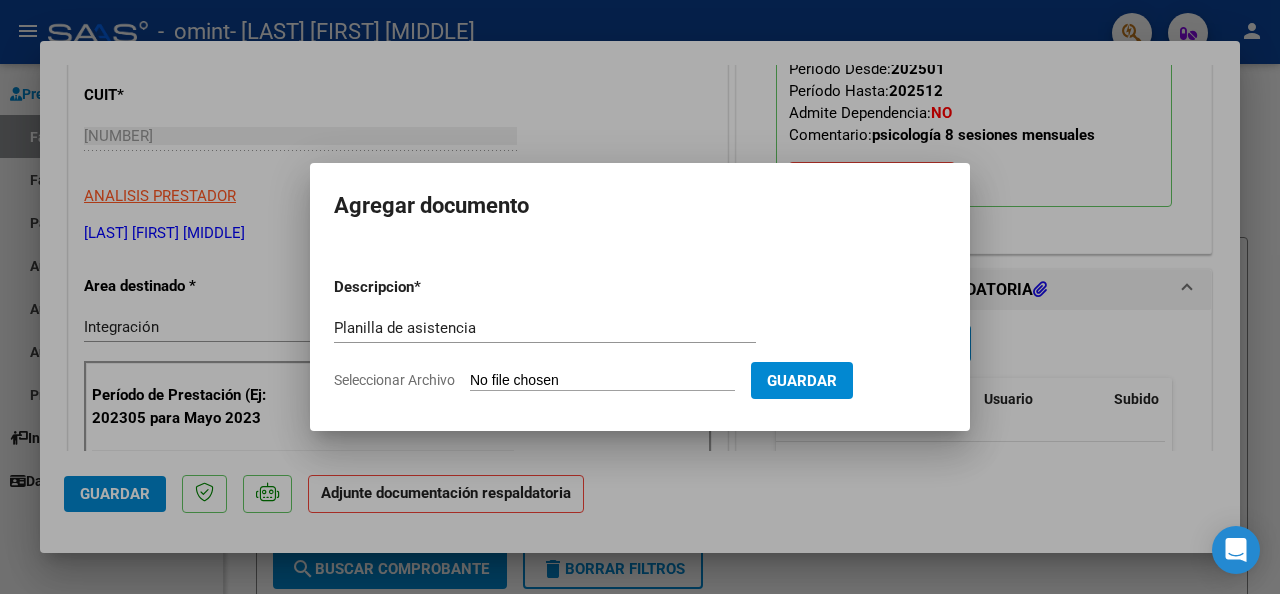 drag, startPoint x: 563, startPoint y: 353, endPoint x: 564, endPoint y: 373, distance: 20.024984 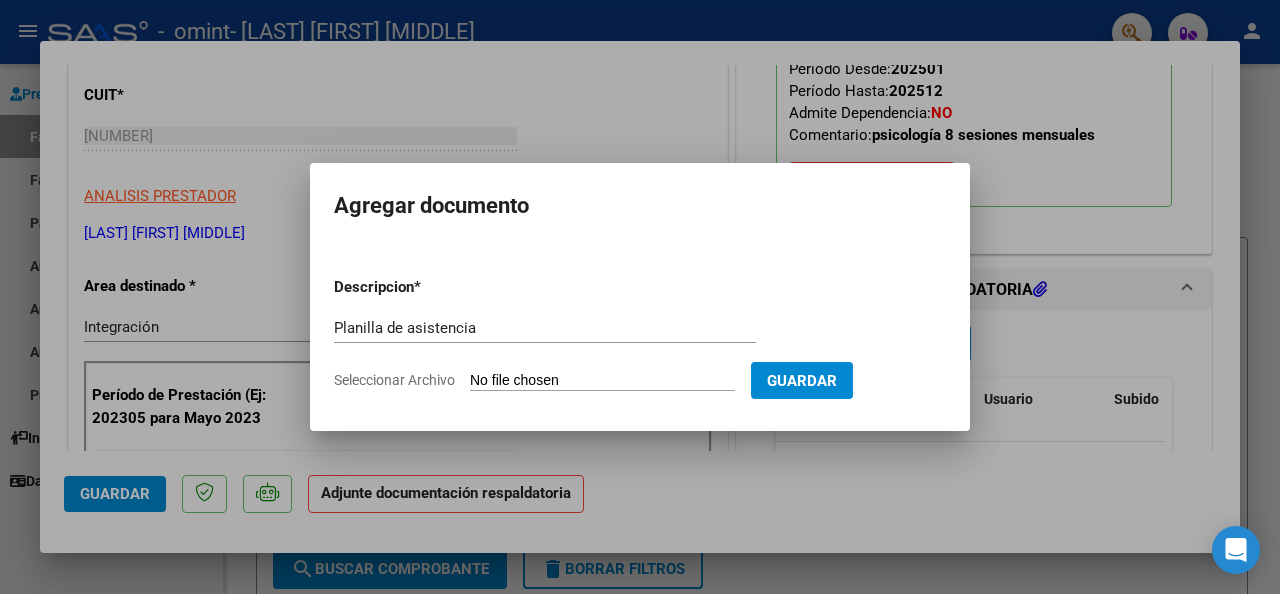 type on "C:\fakepath\Asistencia [MONTH] [YEAR].pdf" 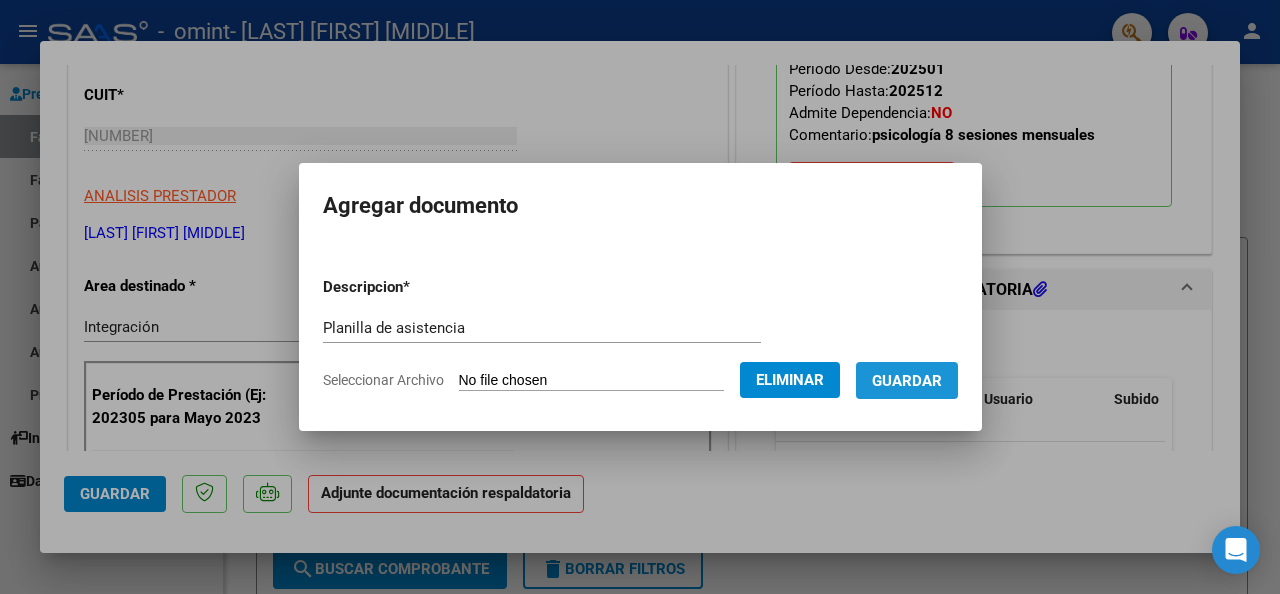 click on "Guardar" at bounding box center (907, 381) 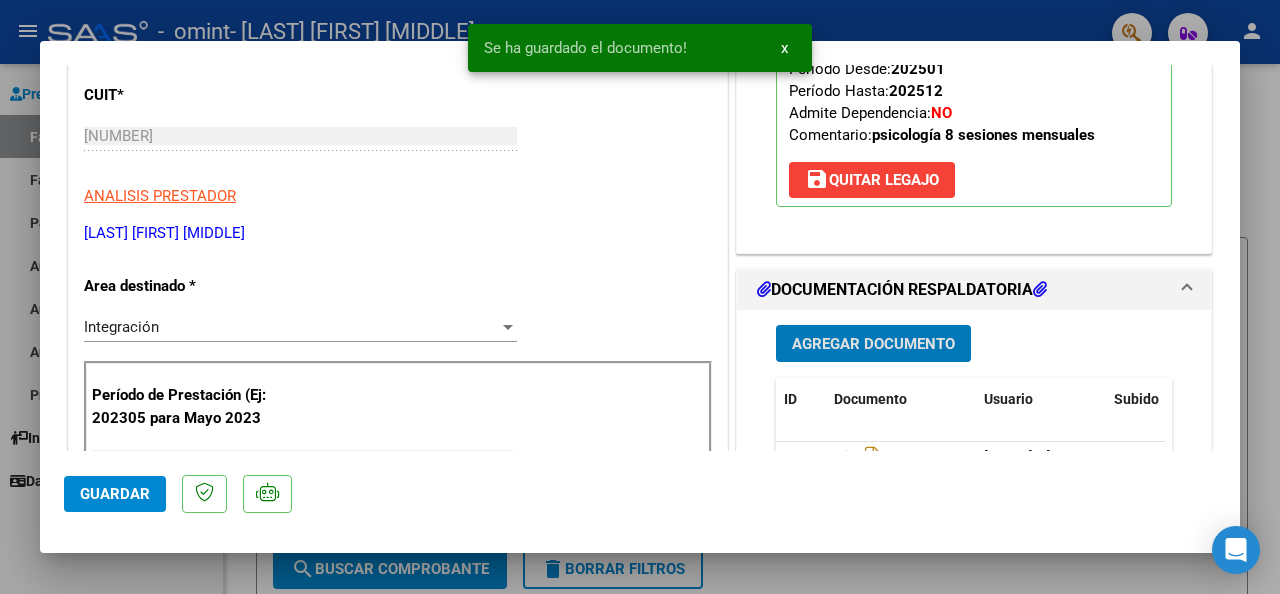 click on "Agregar Documento" at bounding box center [873, 343] 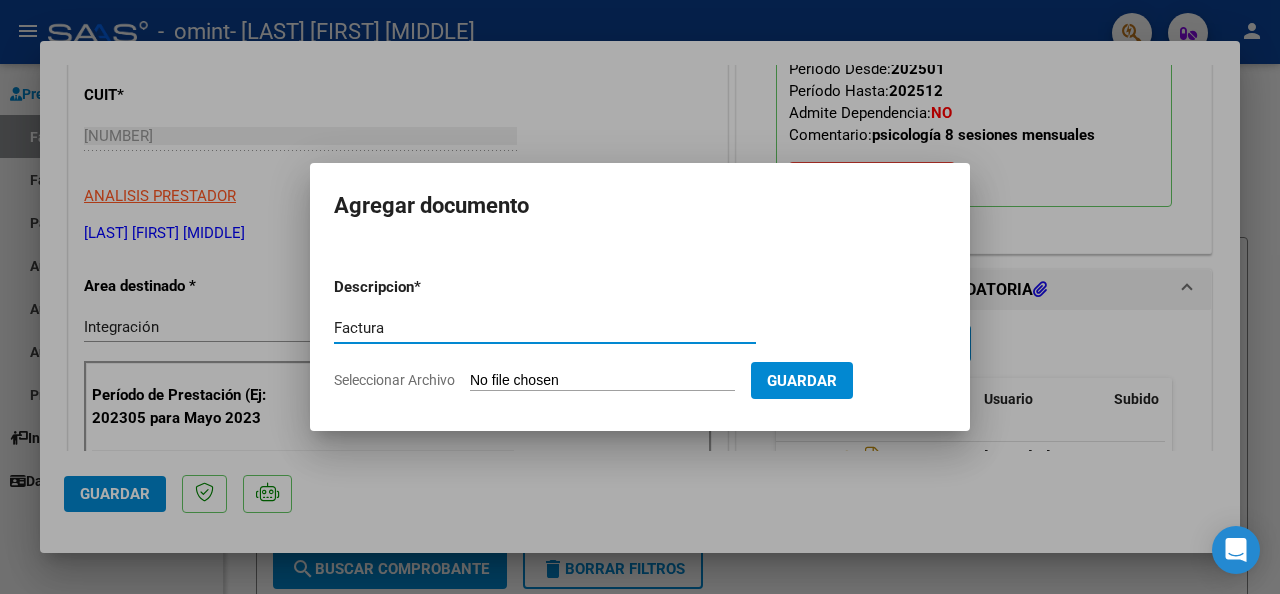 type on "Factura" 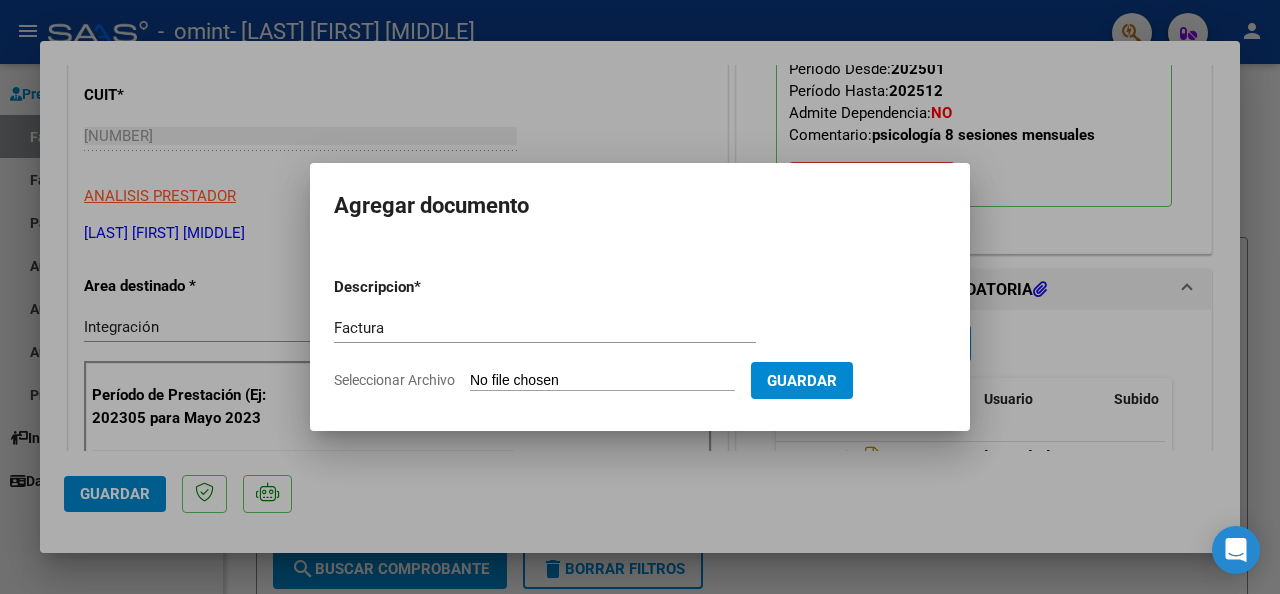 click on "Seleccionar Archivo" at bounding box center [602, 381] 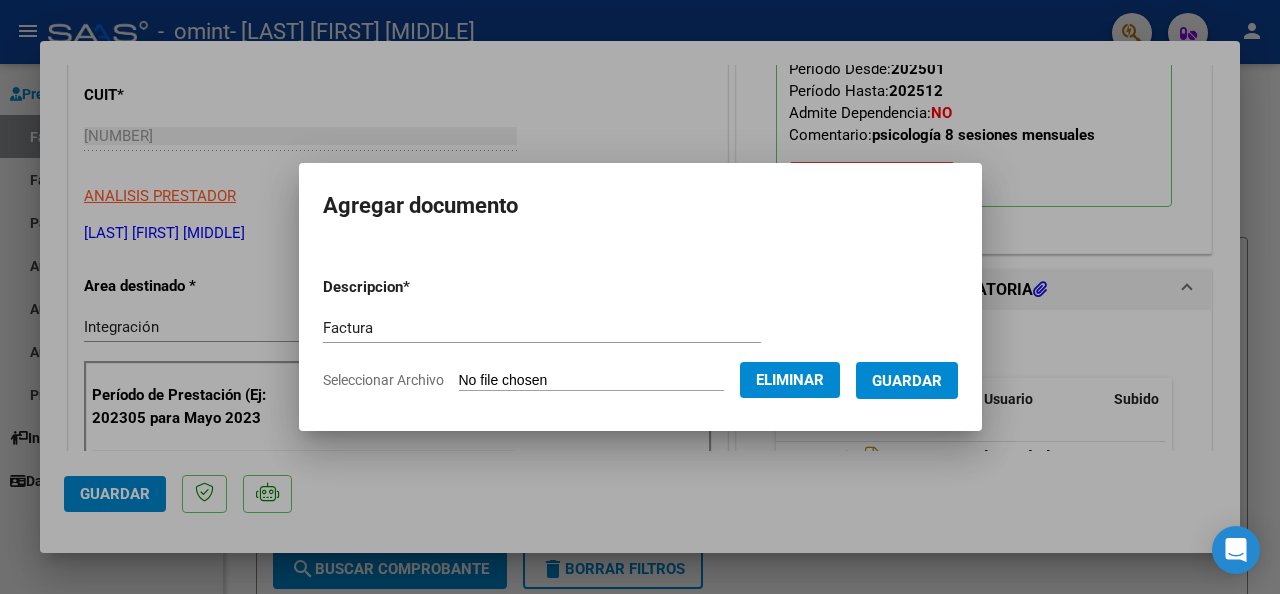 click on "Guardar" at bounding box center [907, 381] 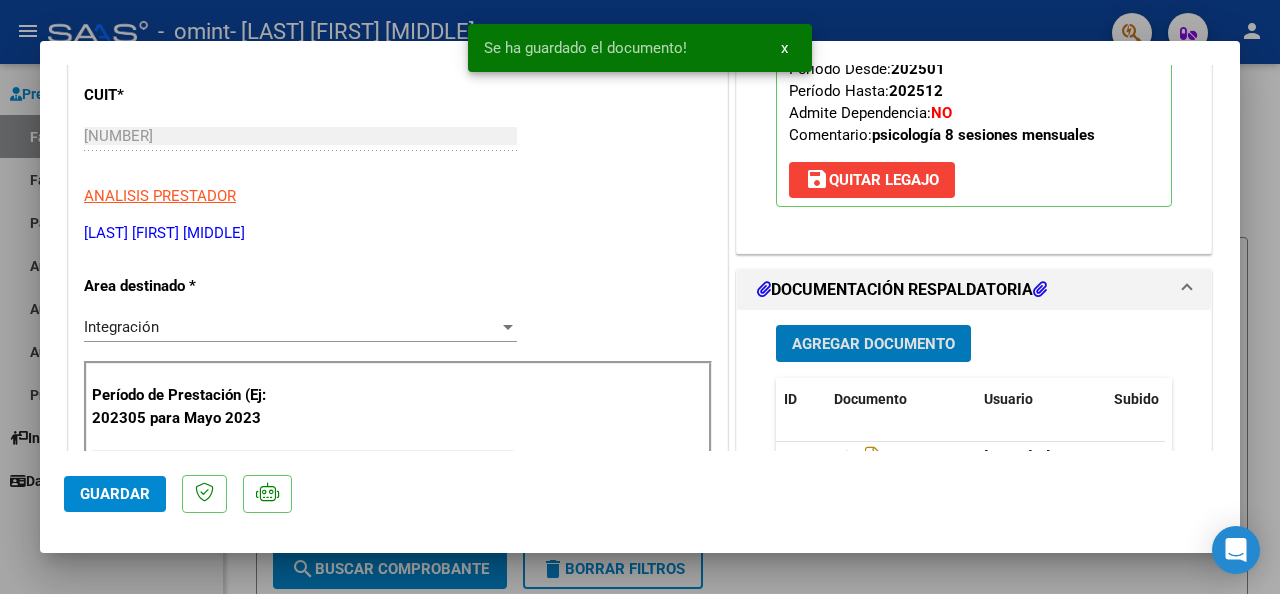 click on "Guardar" 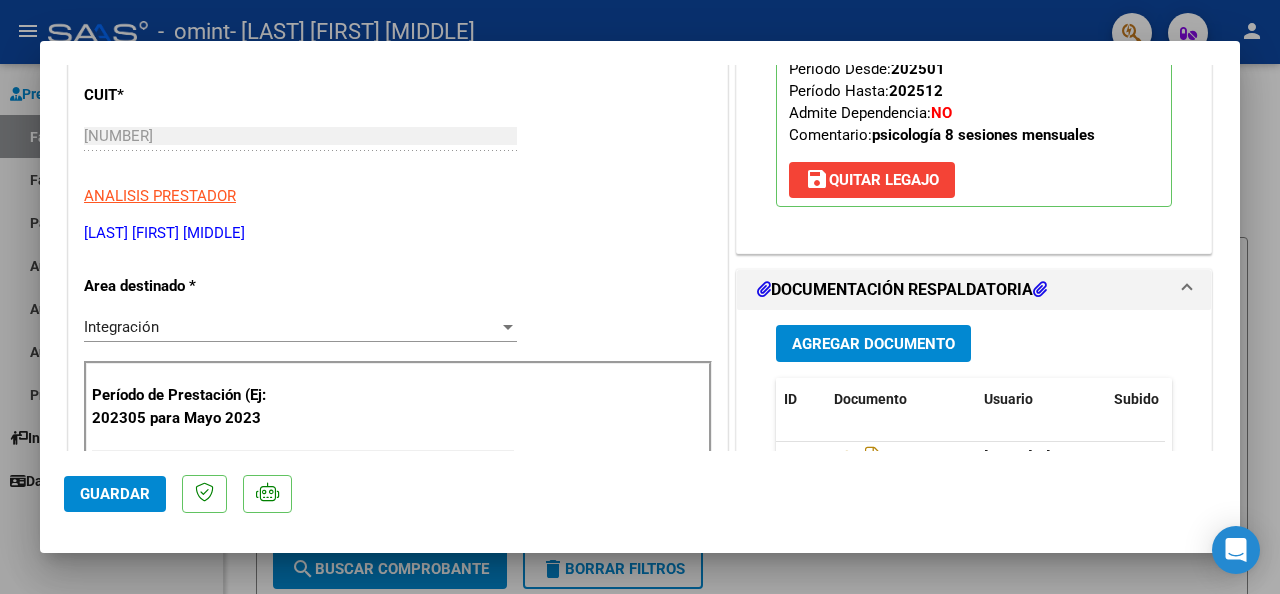 click at bounding box center (640, 297) 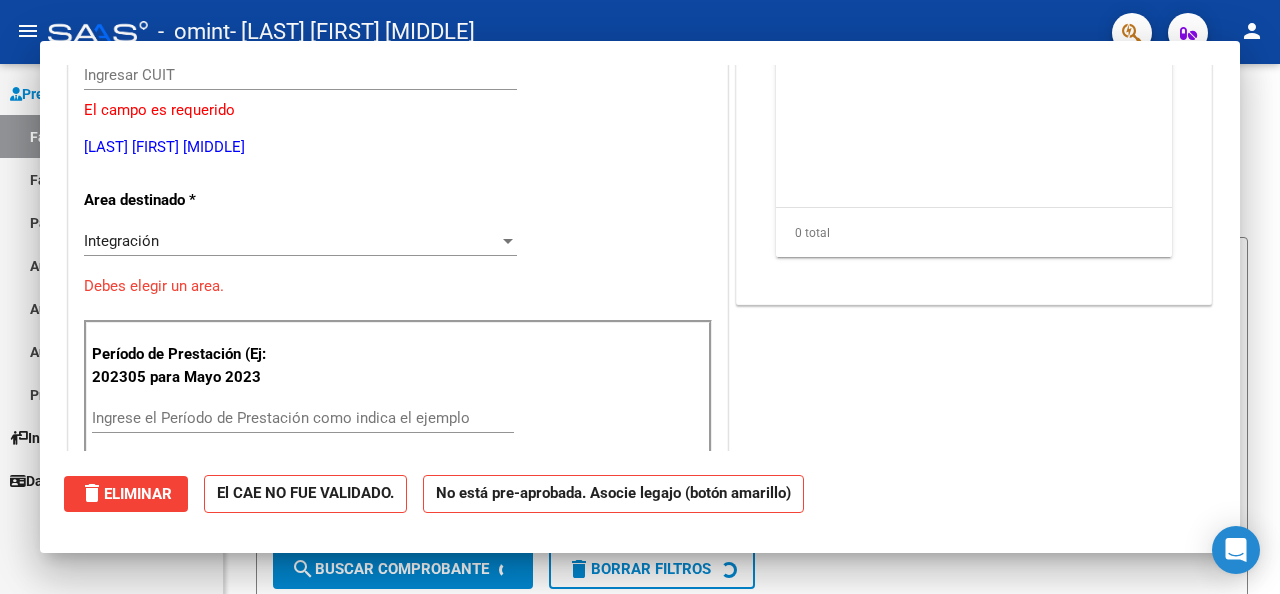 scroll, scrollTop: 239, scrollLeft: 0, axis: vertical 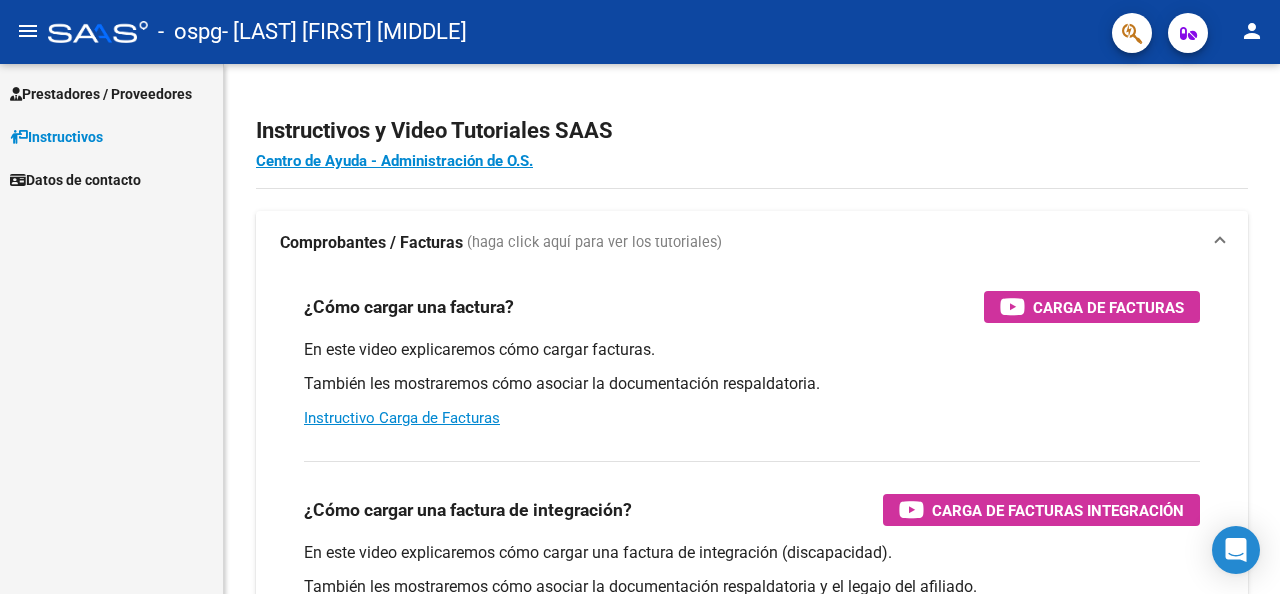 click on "Prestadores / Proveedores" at bounding box center (101, 94) 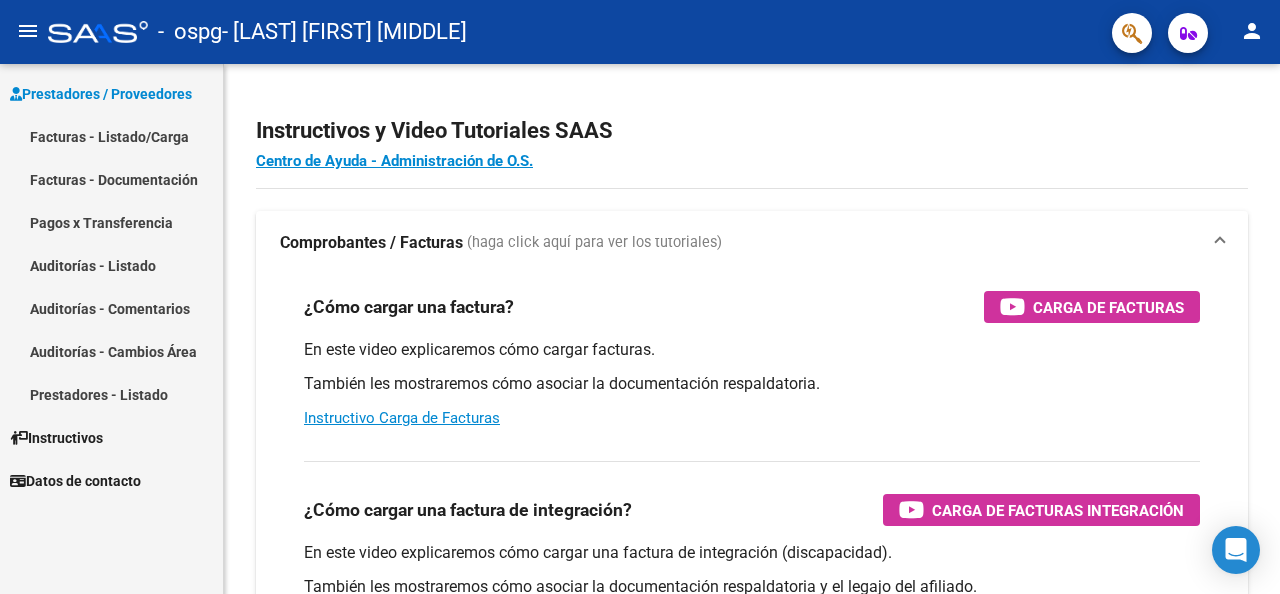 click on "Facturas - Listado/Carga" at bounding box center [111, 136] 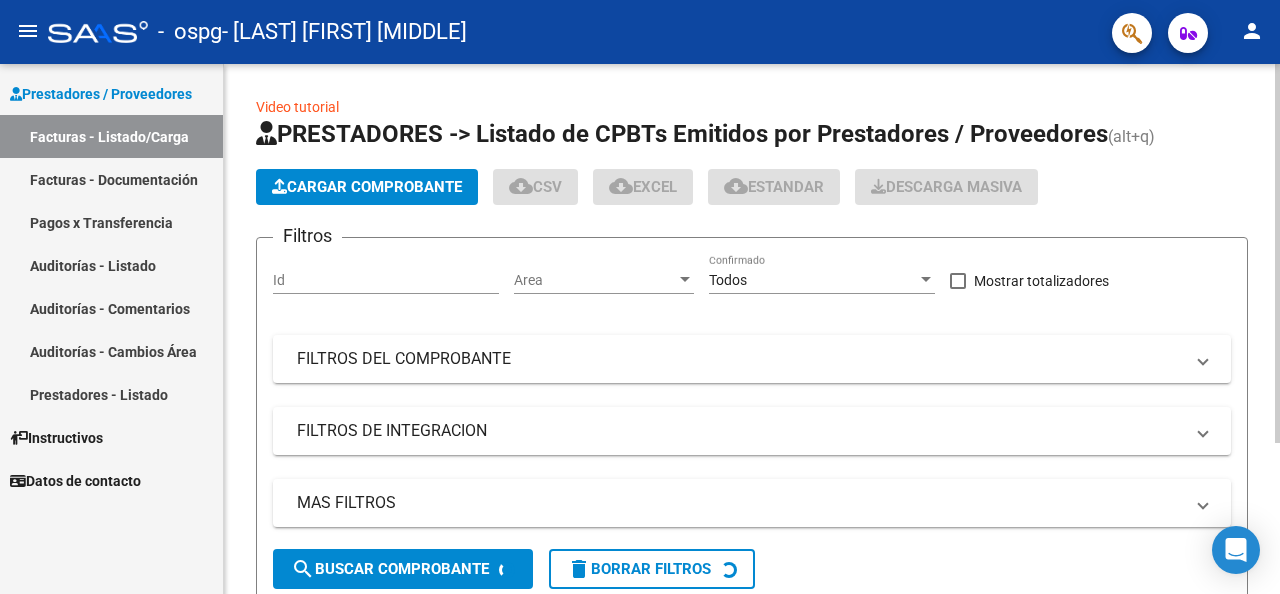 click on "Cargar Comprobante" 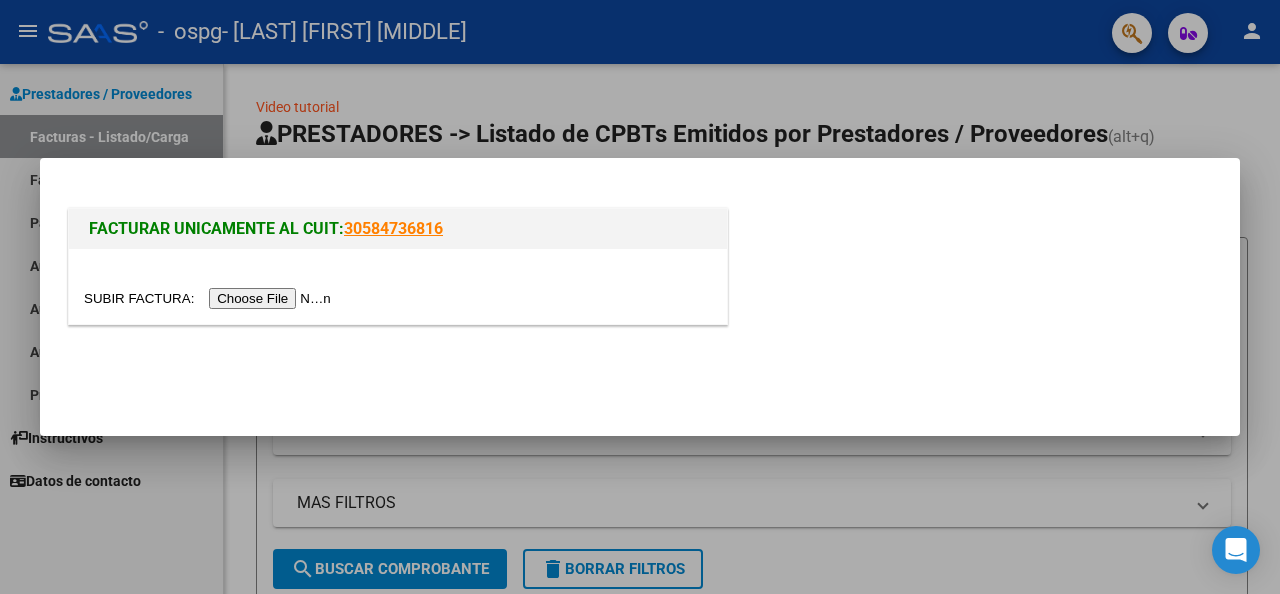 click at bounding box center [210, 298] 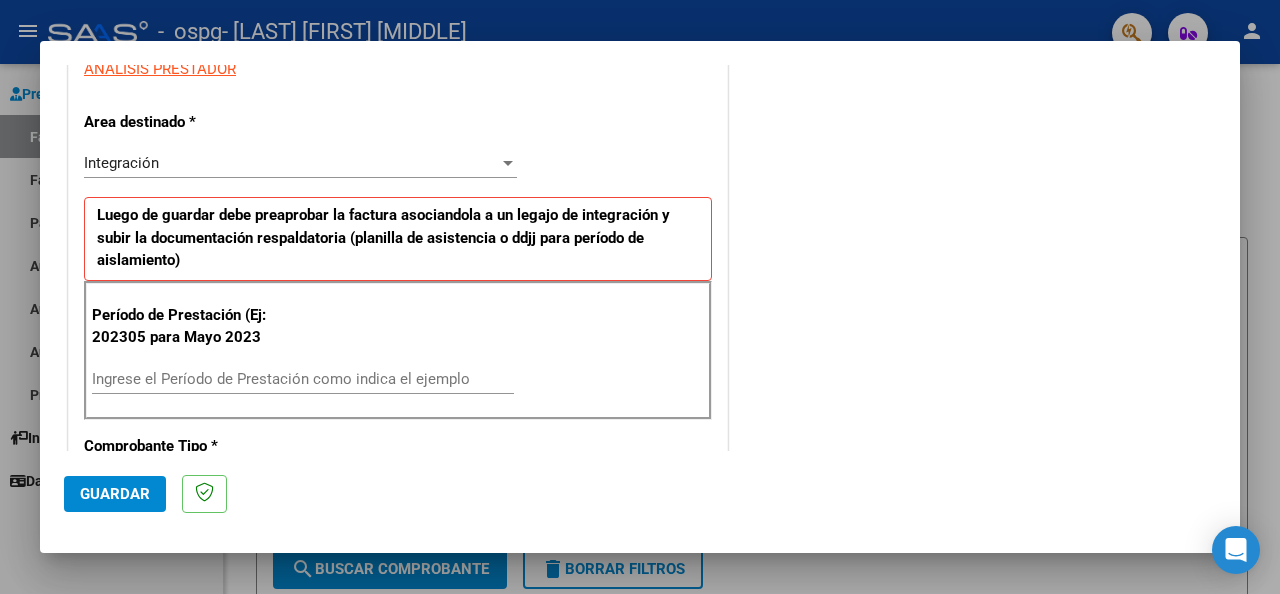 scroll, scrollTop: 400, scrollLeft: 0, axis: vertical 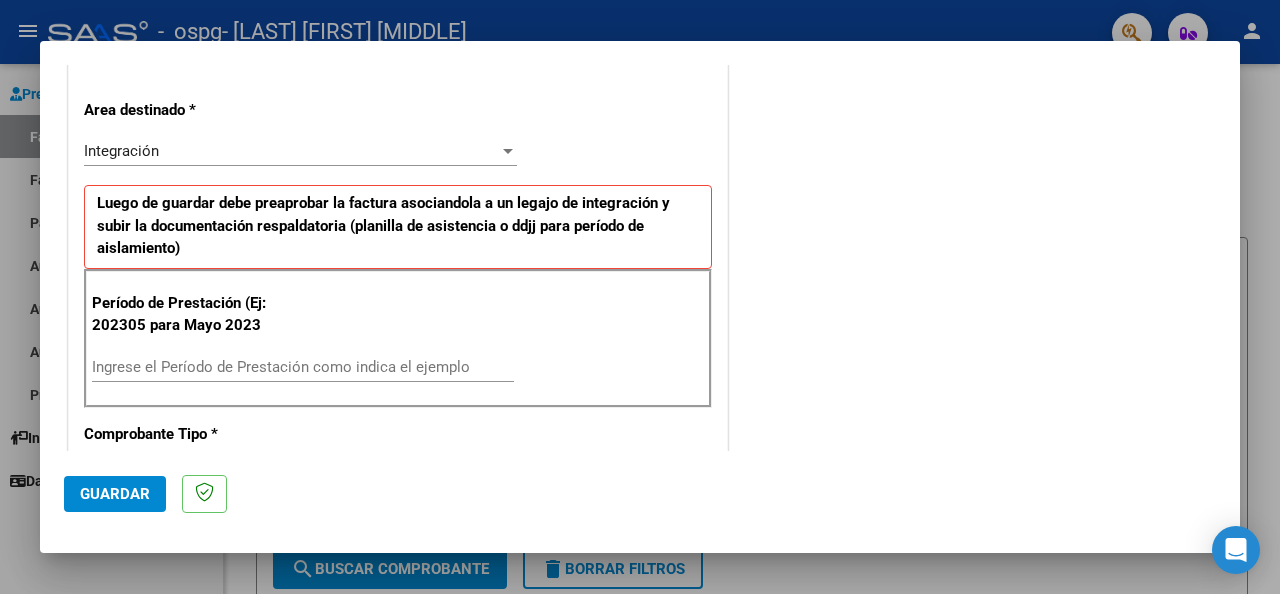 click on "Ingrese el Período de Prestación como indica el ejemplo" at bounding box center [303, 367] 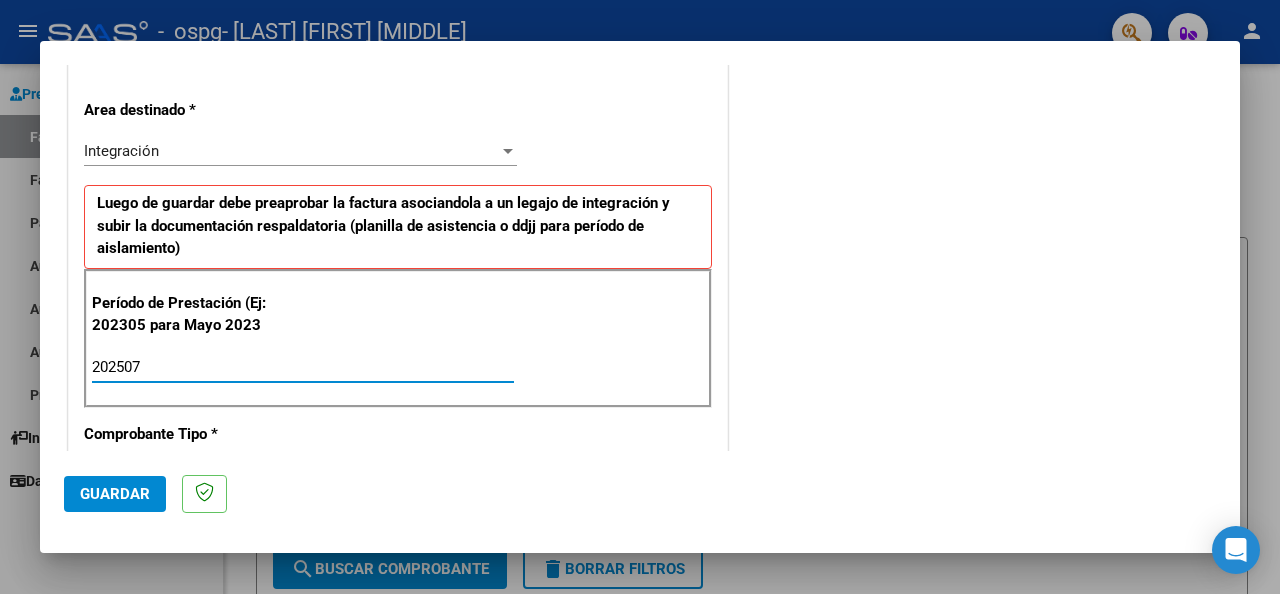 type on "202507" 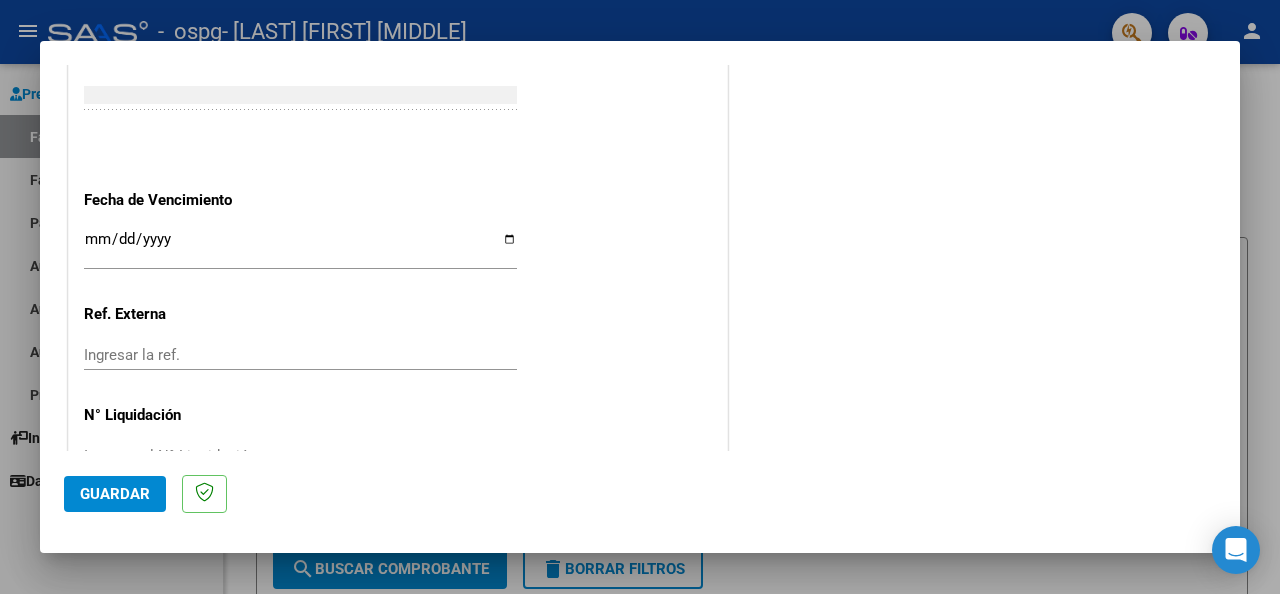 scroll, scrollTop: 1379, scrollLeft: 0, axis: vertical 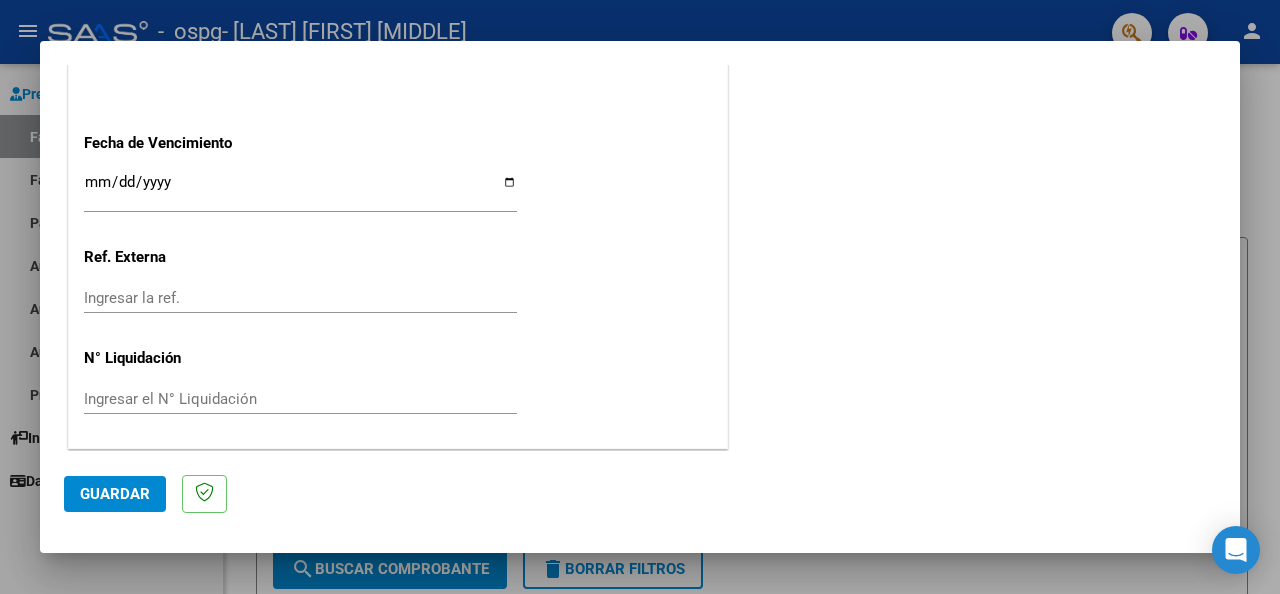 click on "Guardar" 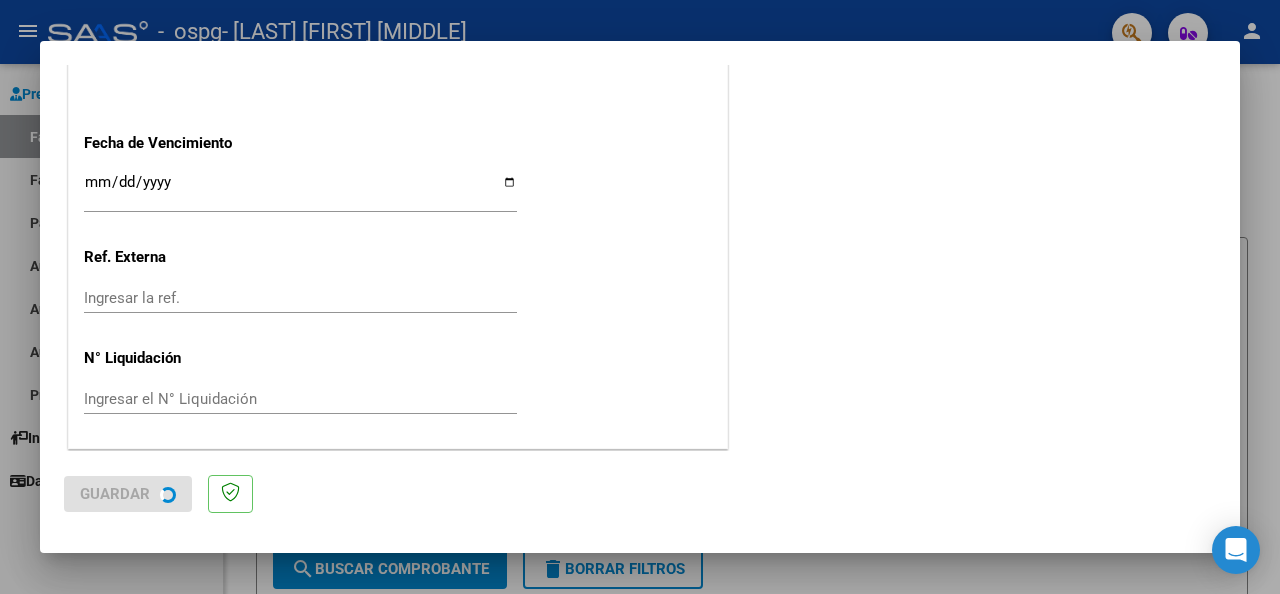 scroll, scrollTop: 0, scrollLeft: 0, axis: both 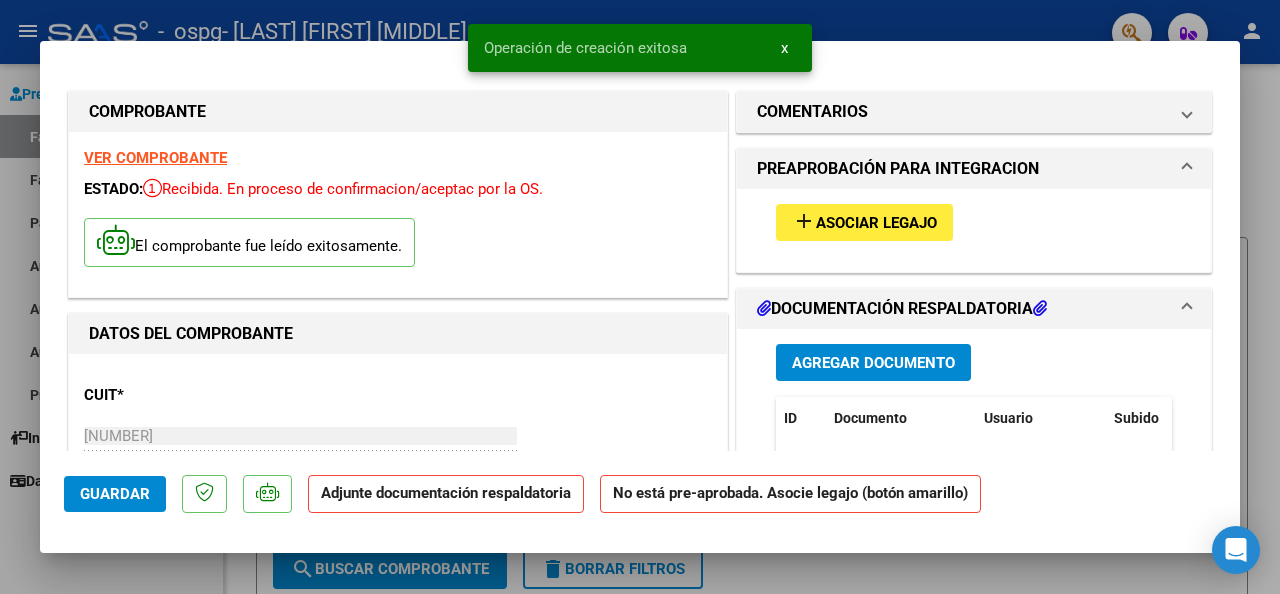 click on "add" at bounding box center [804, 221] 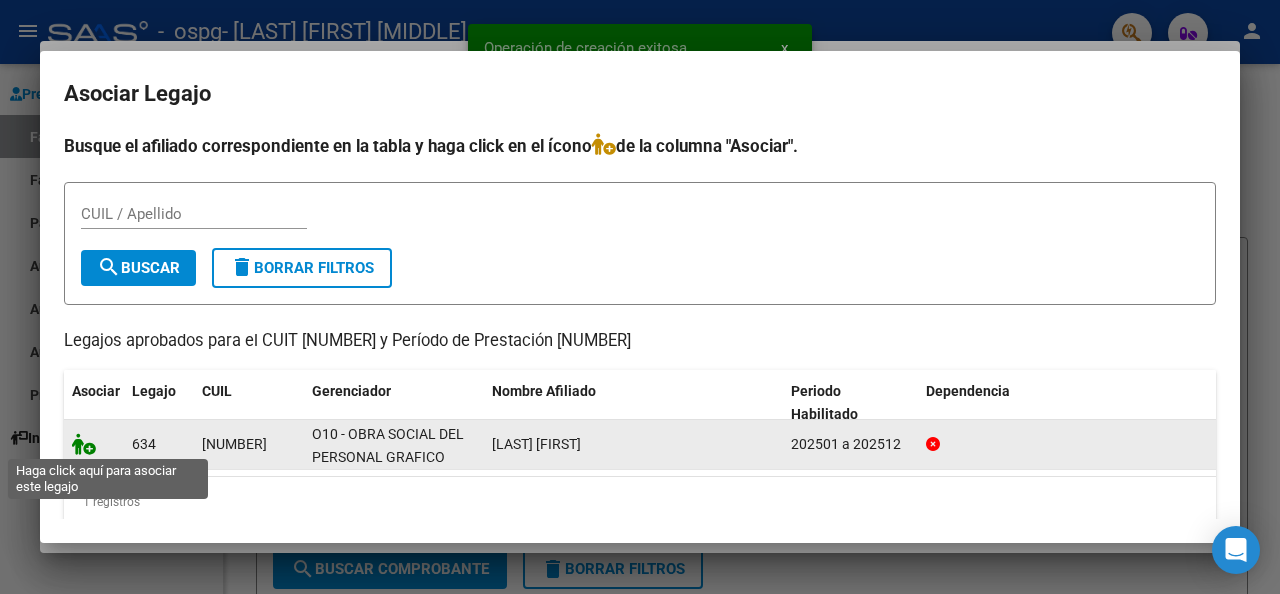 click 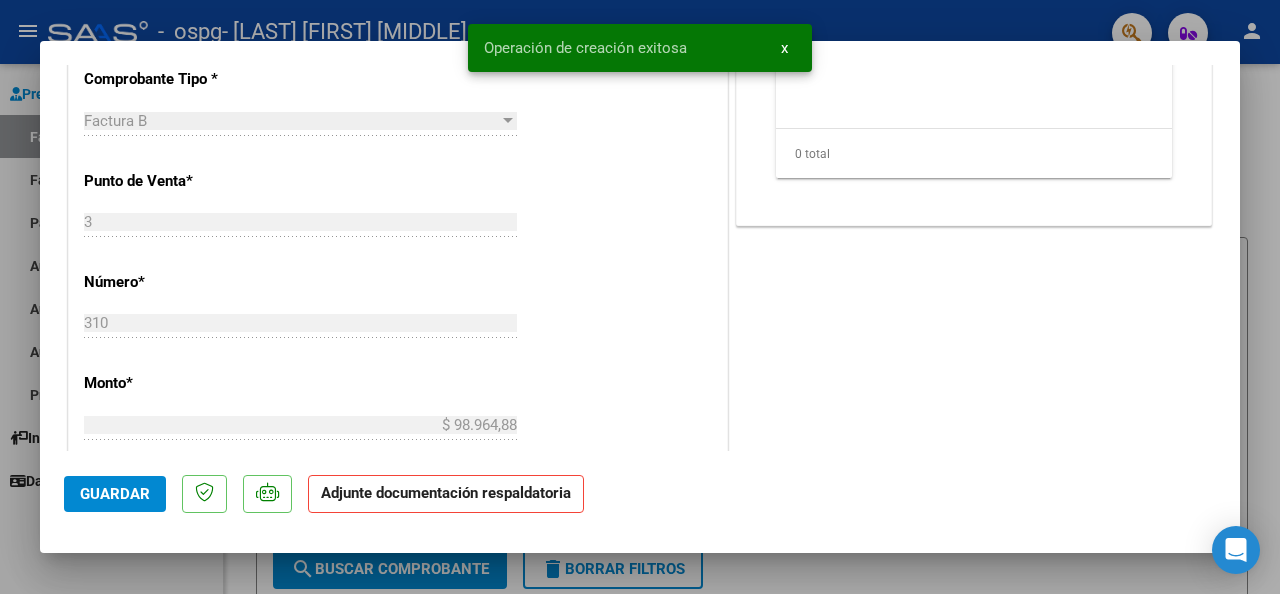 scroll, scrollTop: 400, scrollLeft: 0, axis: vertical 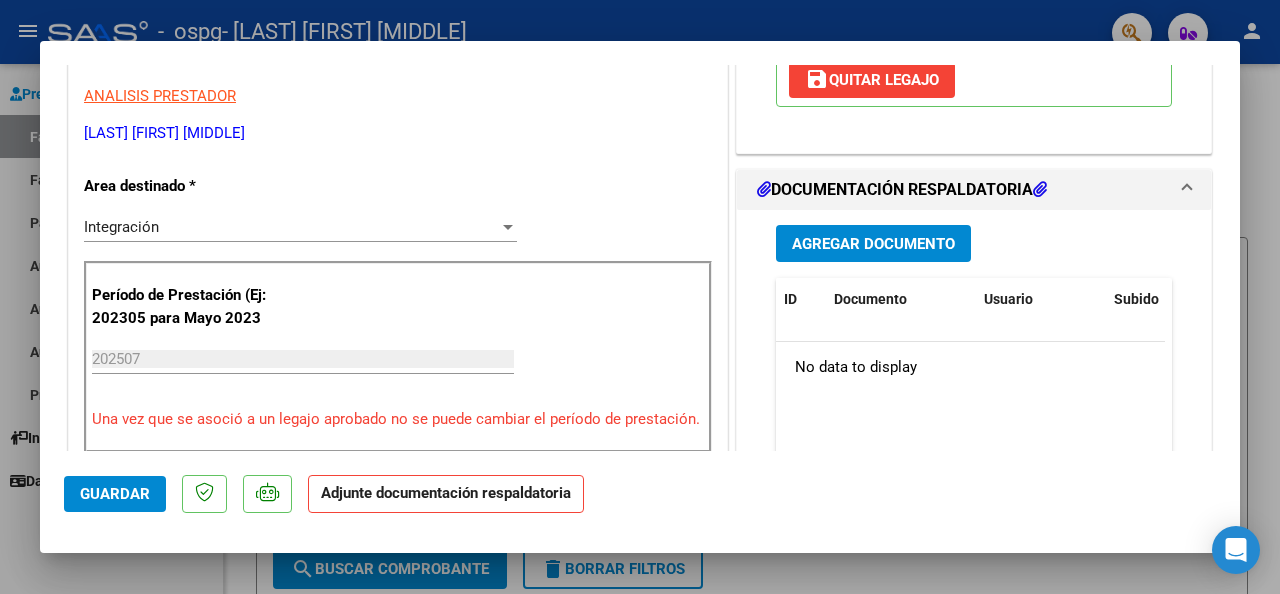 click on "Agregar Documento" at bounding box center [873, 244] 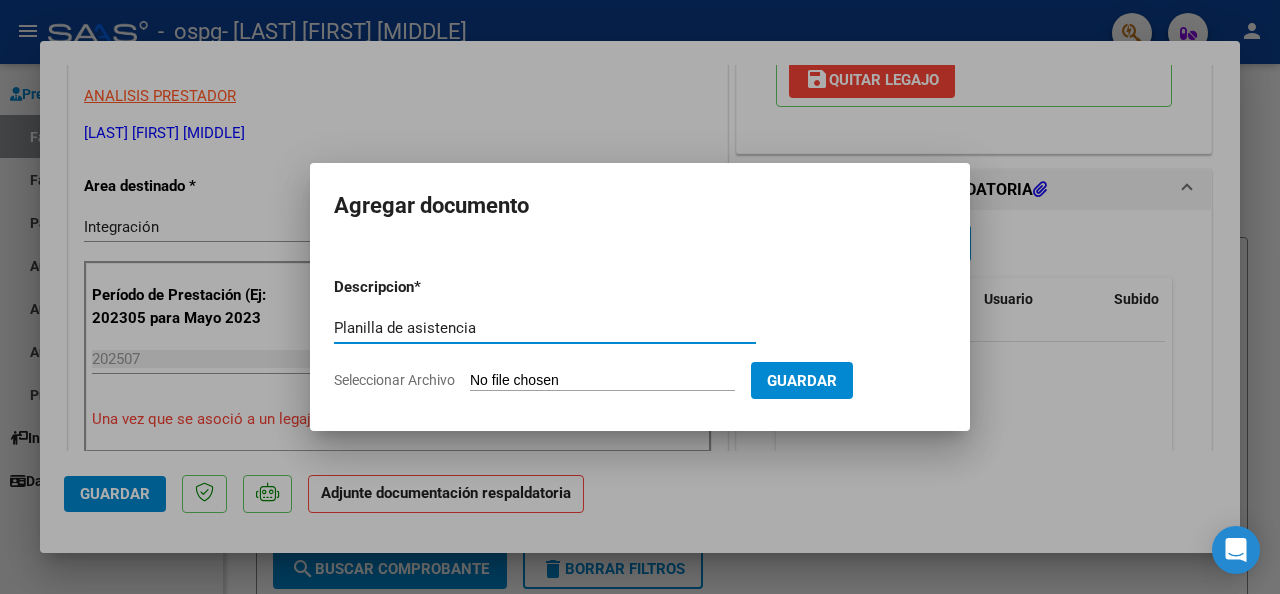 type on "Planilla de asistencia" 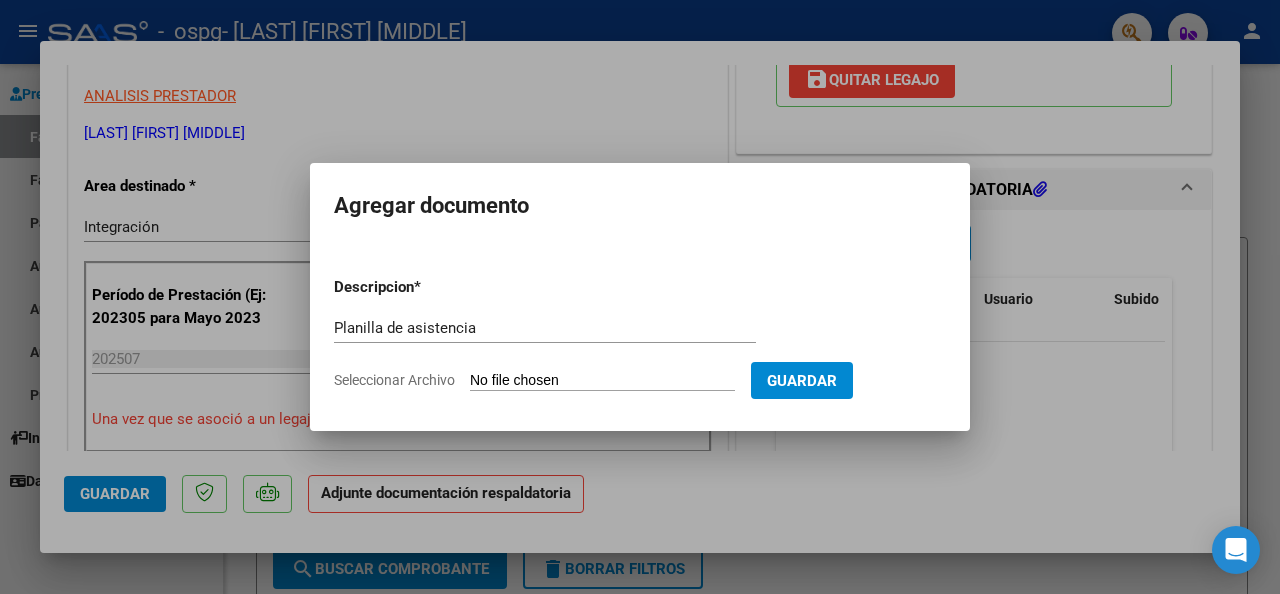 click on "Seleccionar Archivo" at bounding box center (602, 381) 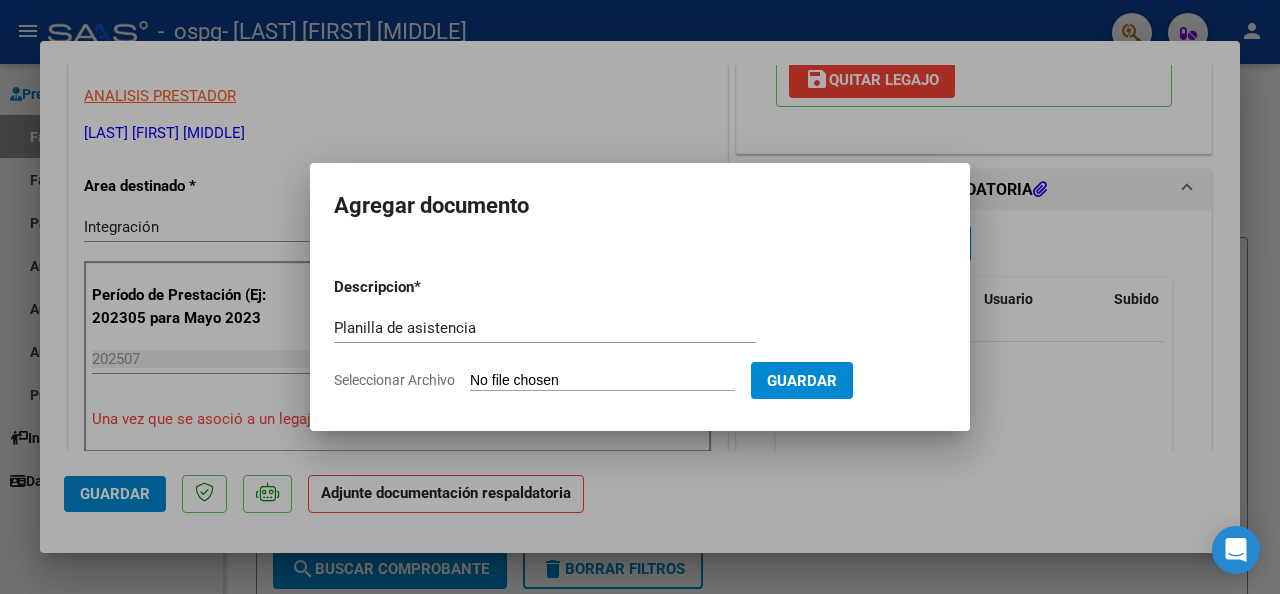 type on "C:\fakepath\Asistencia [MONTH] [YEAR].pdf" 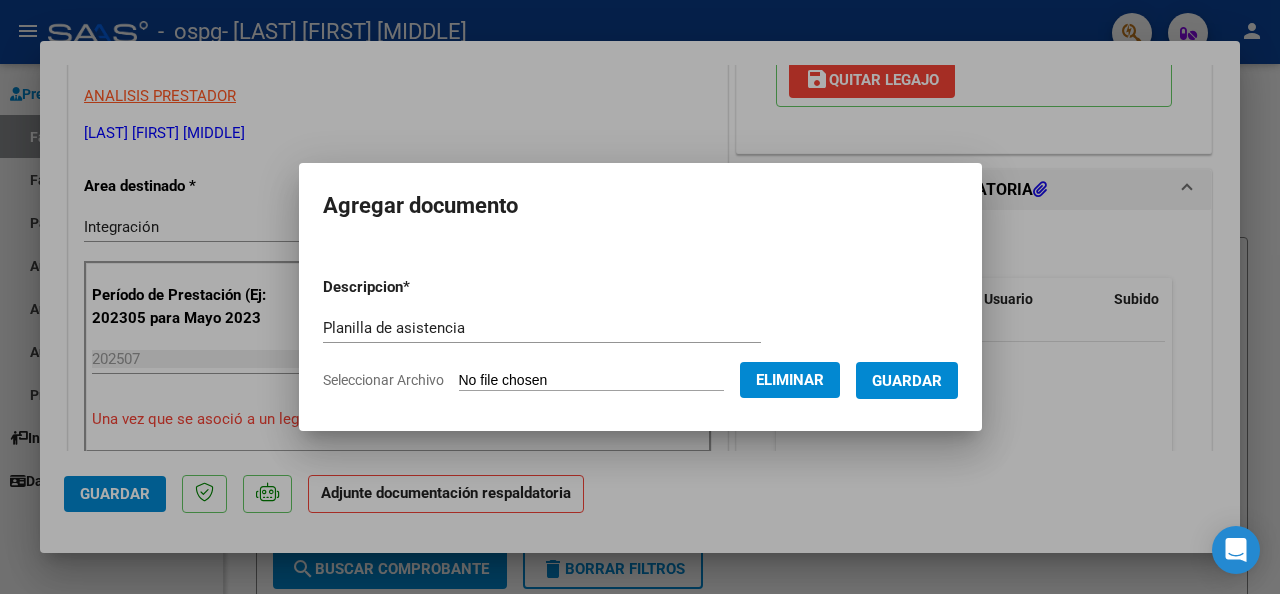 click on "Guardar" at bounding box center (907, 381) 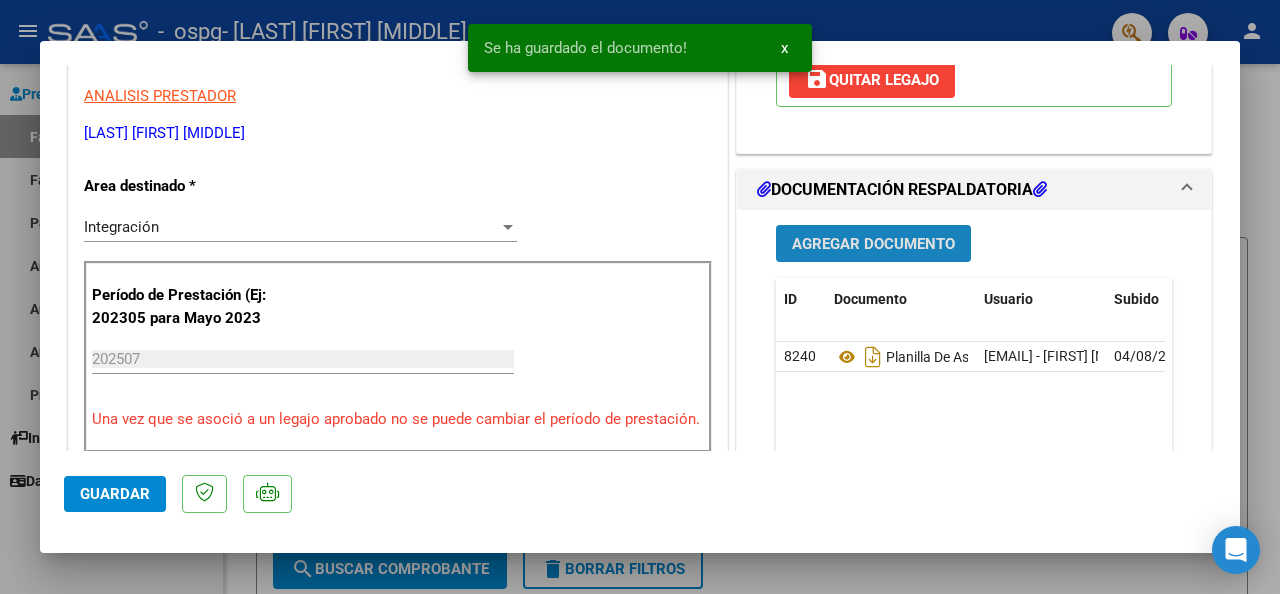 click on "Agregar Documento" at bounding box center (873, 244) 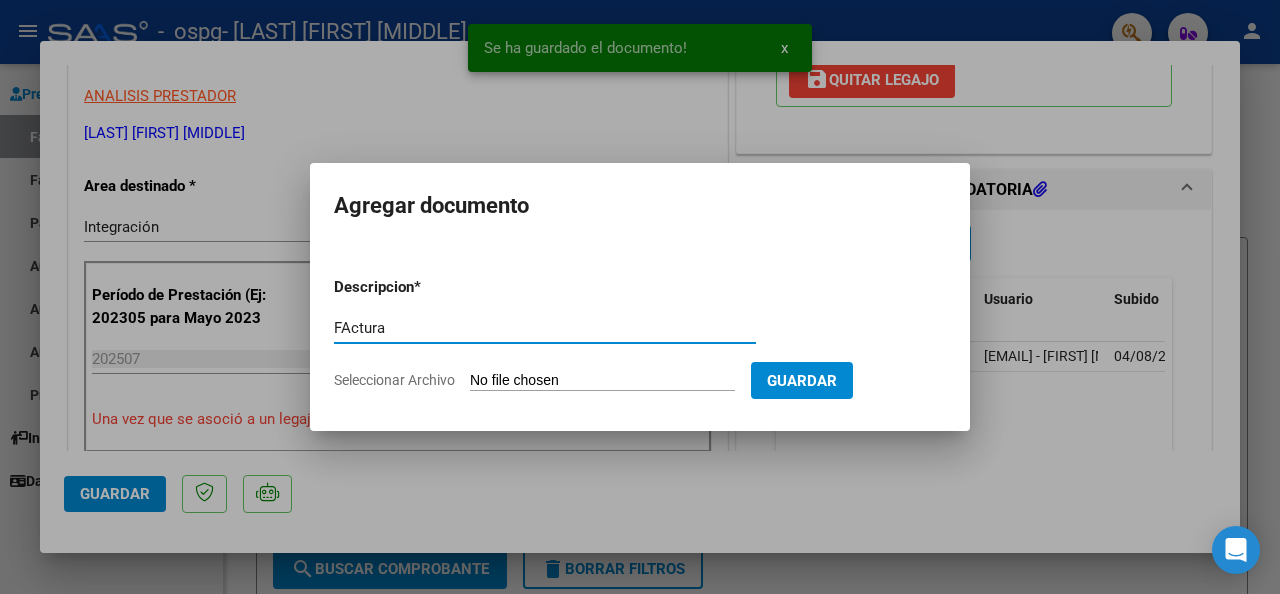 type on "FActura" 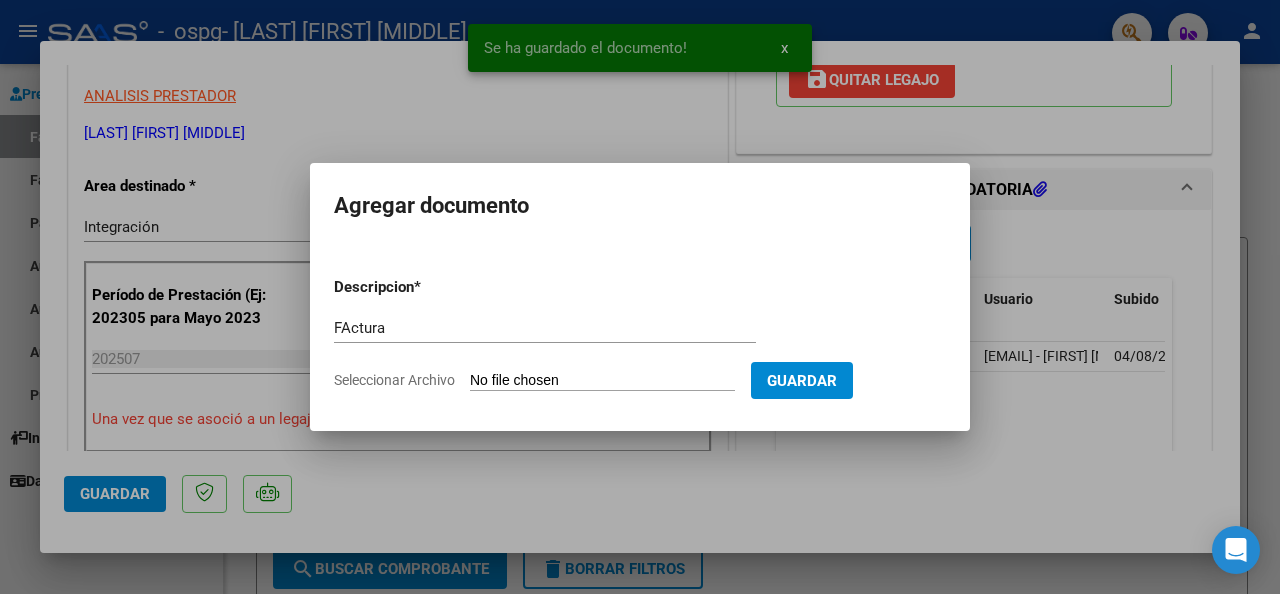click on "Seleccionar Archivo" at bounding box center (602, 381) 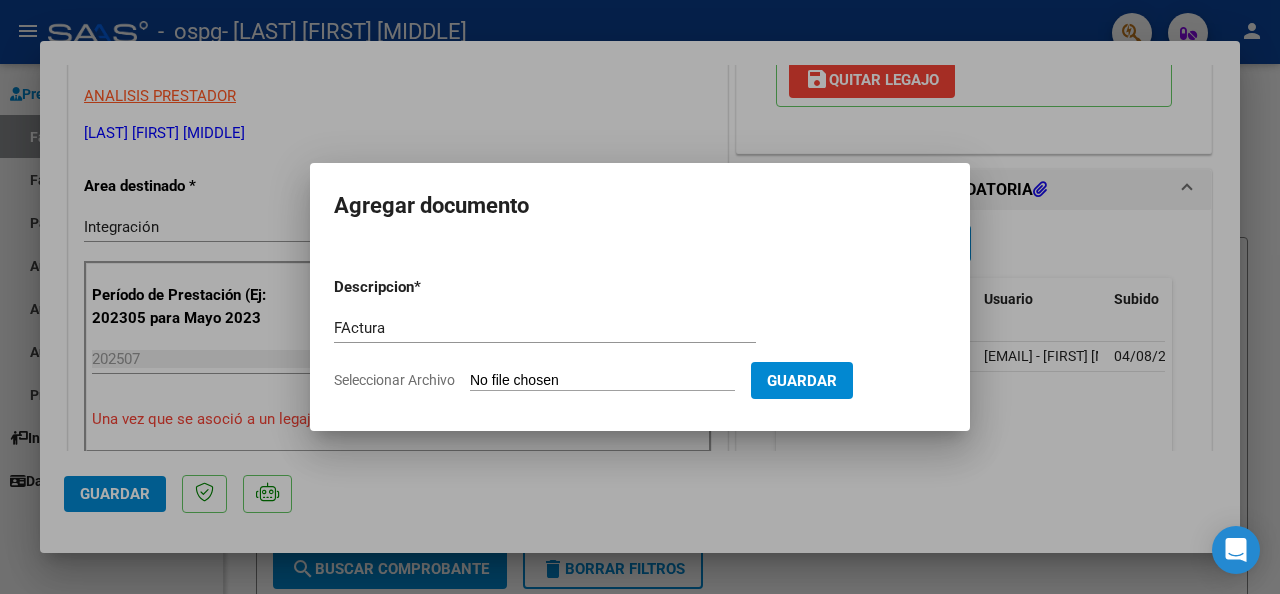 type on "C:\fakepath\Factura [MONTH] [YEAR].pdf" 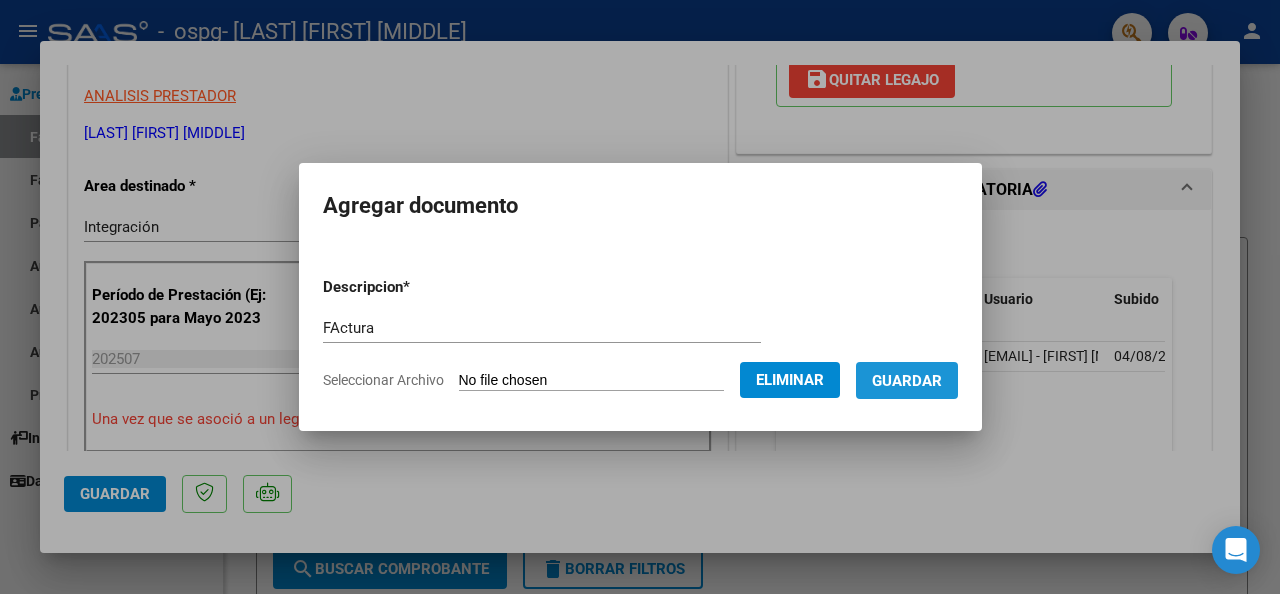 click on "Guardar" at bounding box center (907, 381) 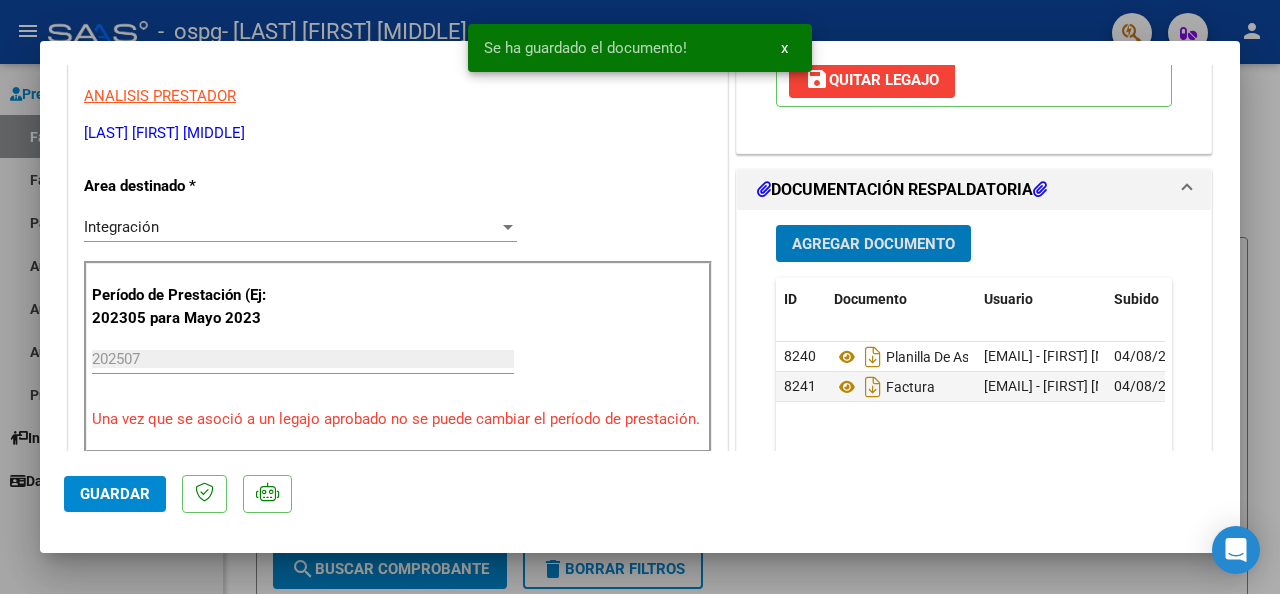 click on "Guardar" 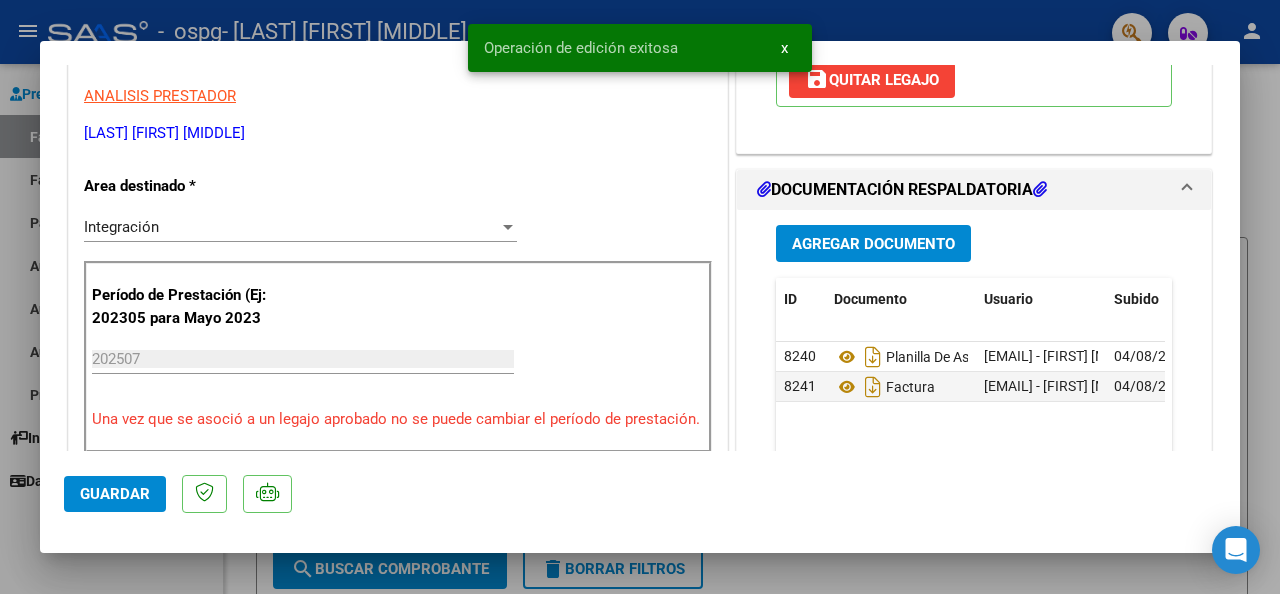 click at bounding box center [640, 297] 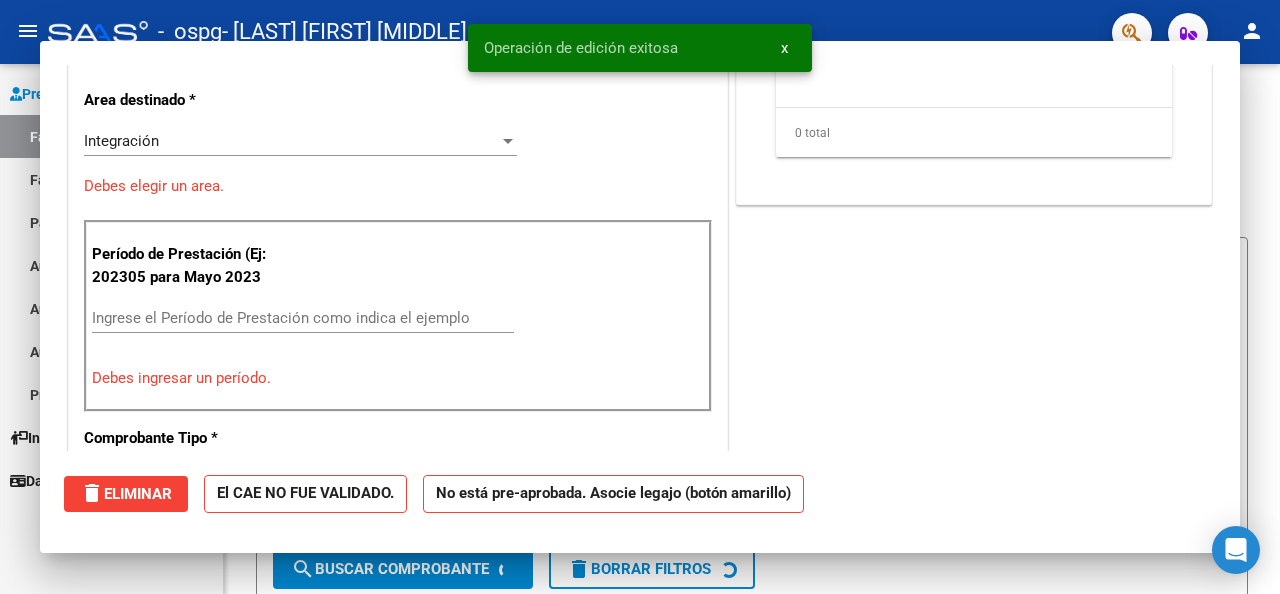 scroll, scrollTop: 339, scrollLeft: 0, axis: vertical 